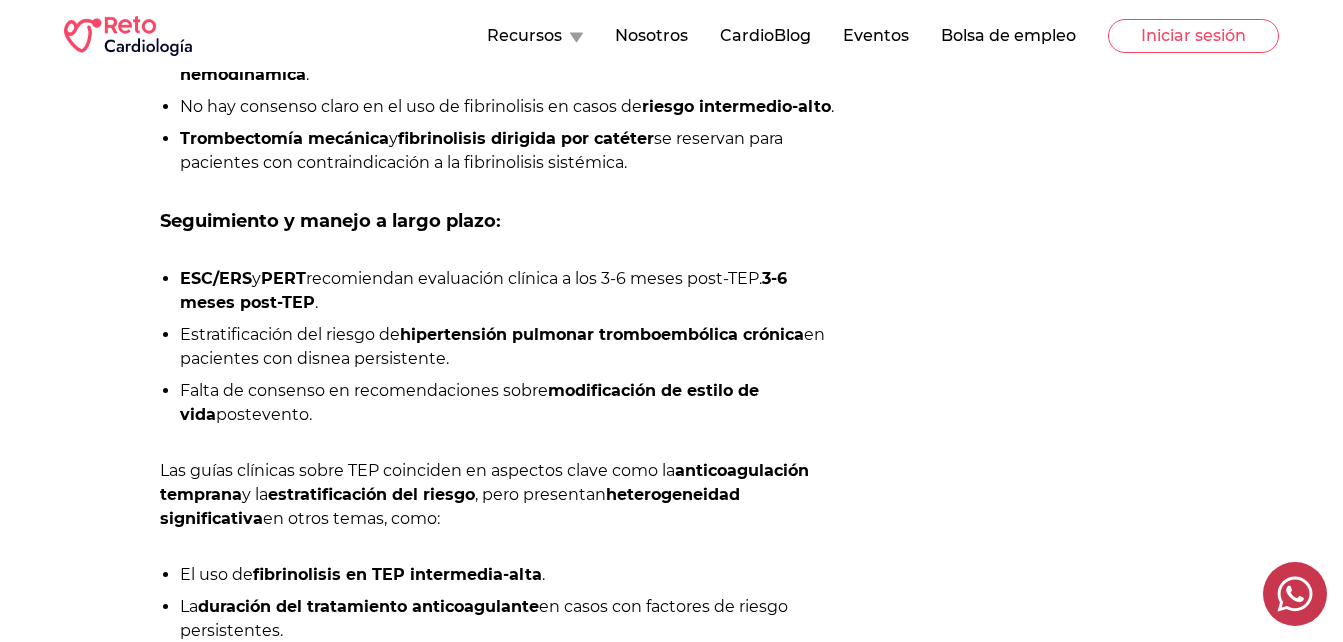 scroll, scrollTop: 2100, scrollLeft: 0, axis: vertical 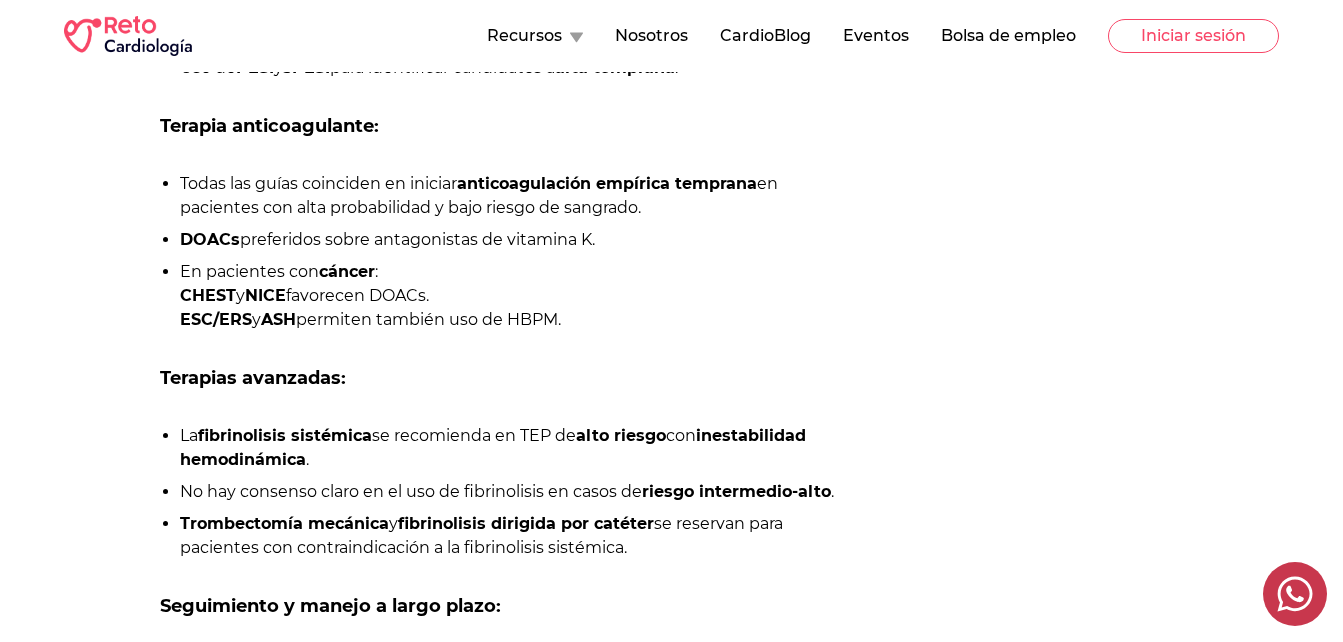 click on "DOACs" at bounding box center [210, 239] 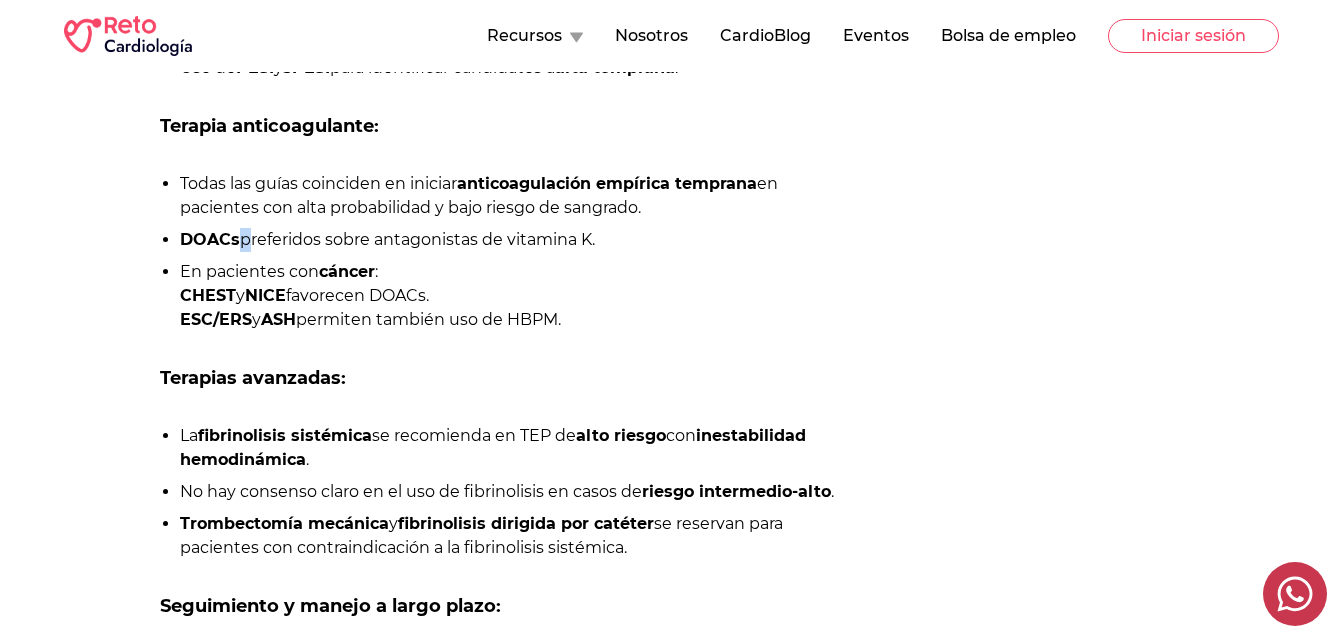 click on "DOACs" at bounding box center (210, 239) 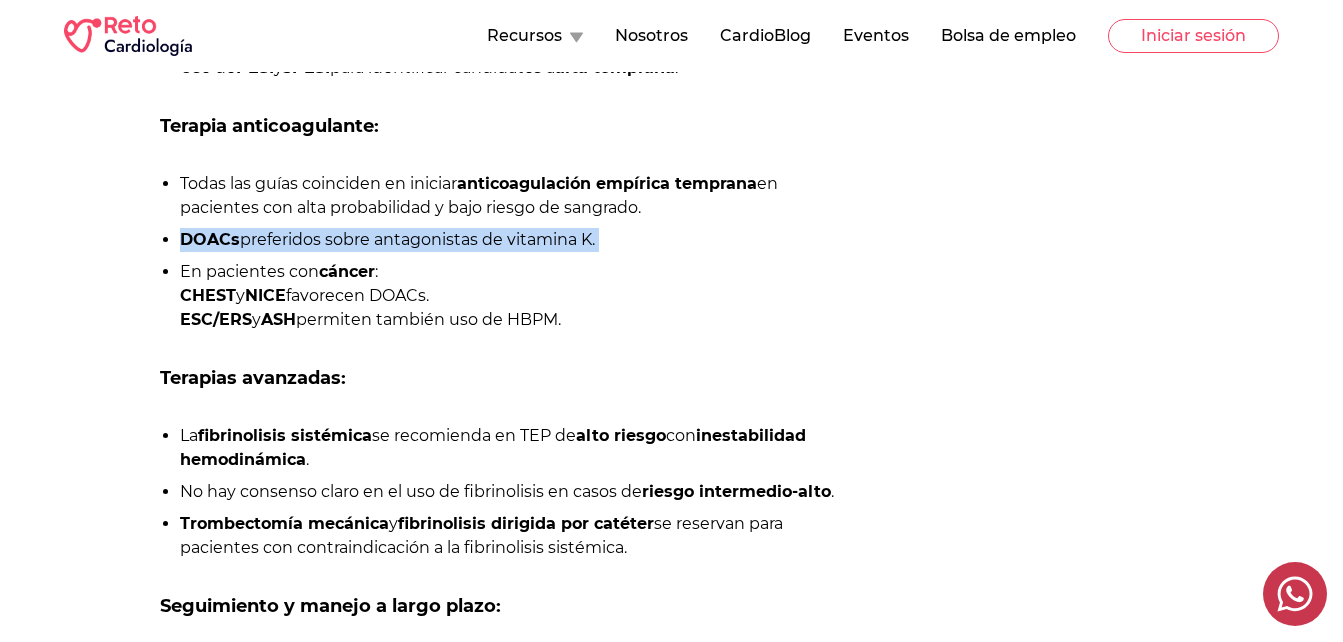 click on "DOACs" at bounding box center (210, 239) 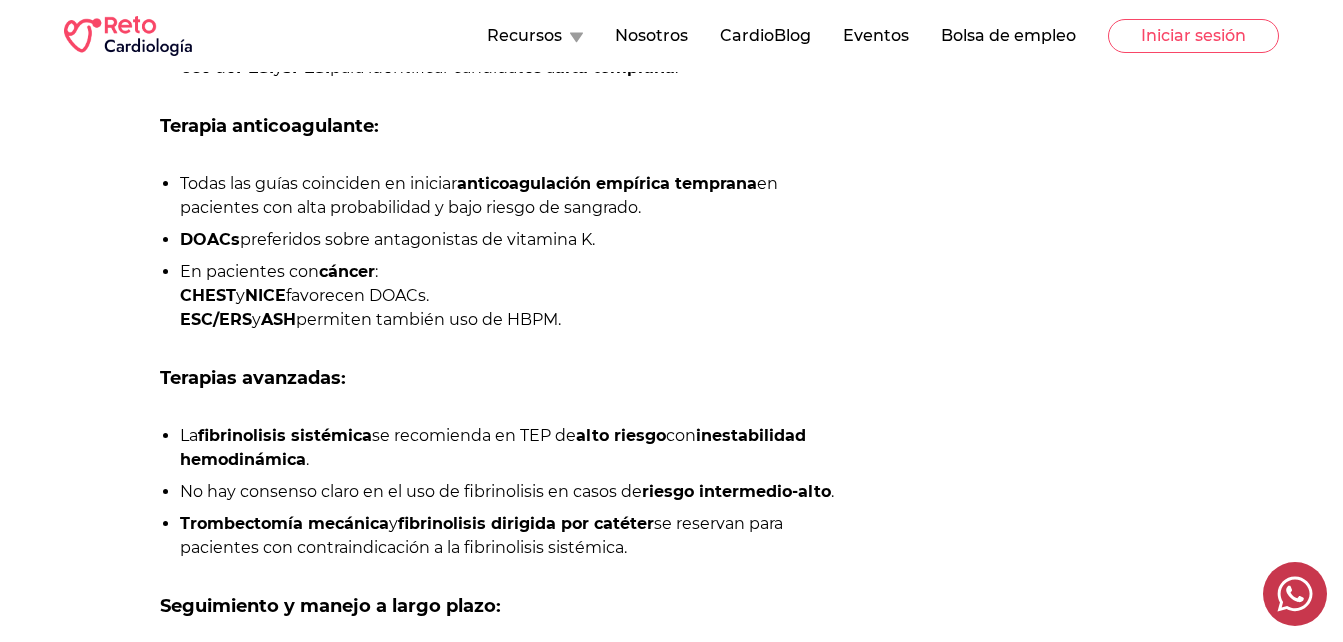 drag, startPoint x: 236, startPoint y: 258, endPoint x: 233, endPoint y: 293, distance: 35.128338 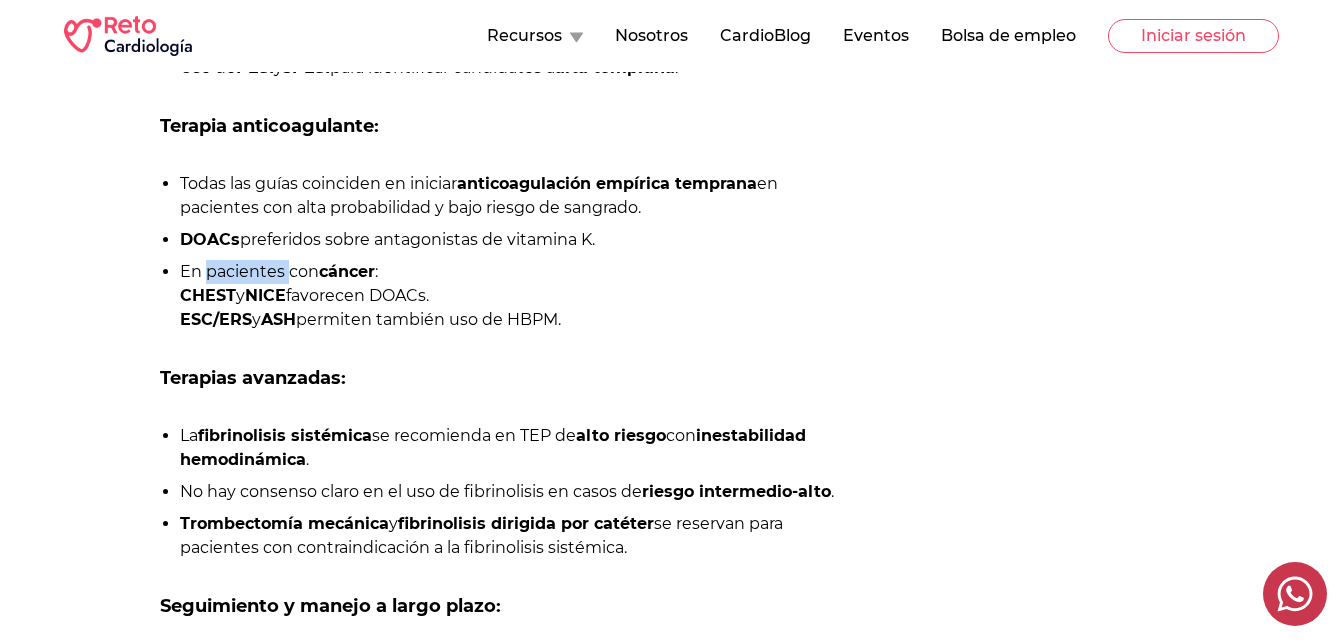 click on "En pacientes con cáncer:
CHEST y NICE favorecen DOACs.
ESC/ERS y ASH permiten también uso de HBPM." at bounding box center [511, 296] 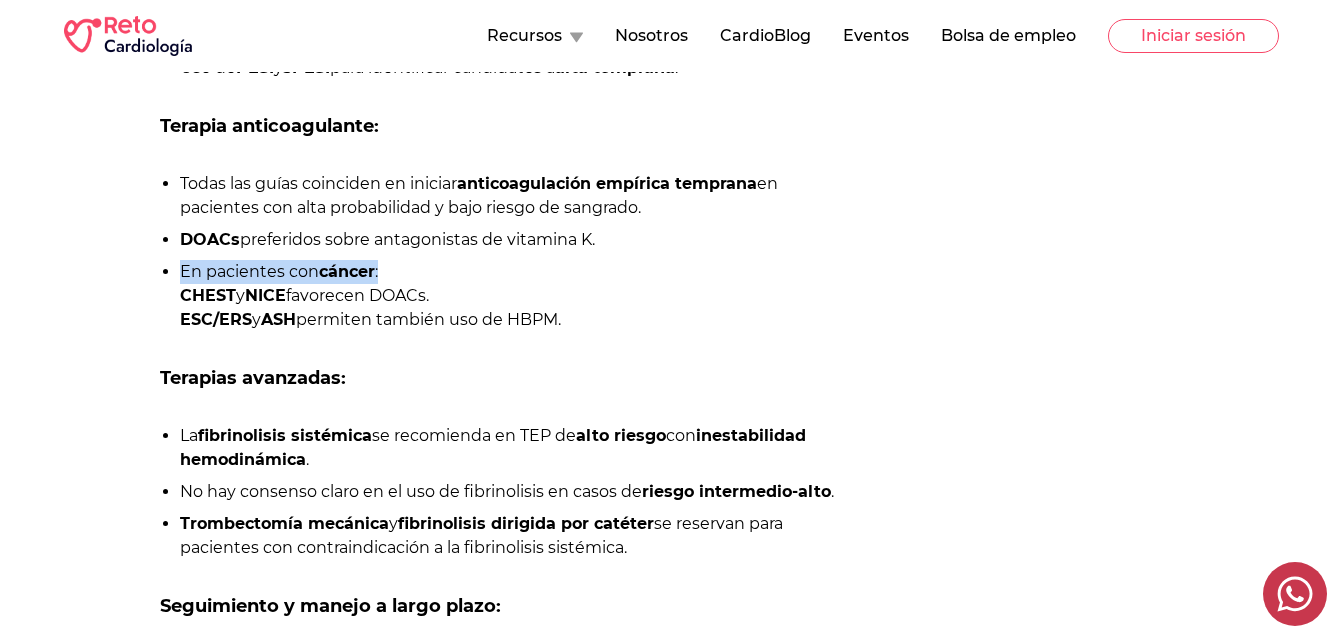 click on "En pacientes con cáncer:
CHEST y NICE favorecen DOACs.
ESC/ERS y ASH permiten también uso de HBPM." at bounding box center (511, 296) 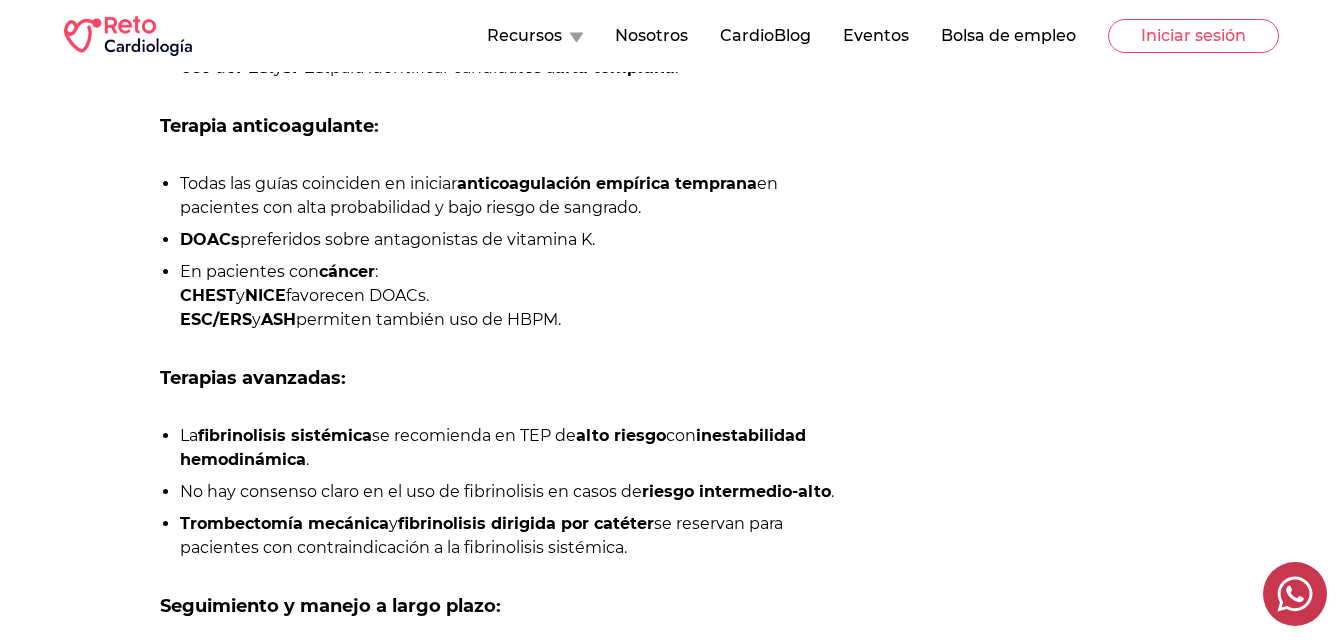 drag, startPoint x: 233, startPoint y: 293, endPoint x: 230, endPoint y: 325, distance: 32.140316 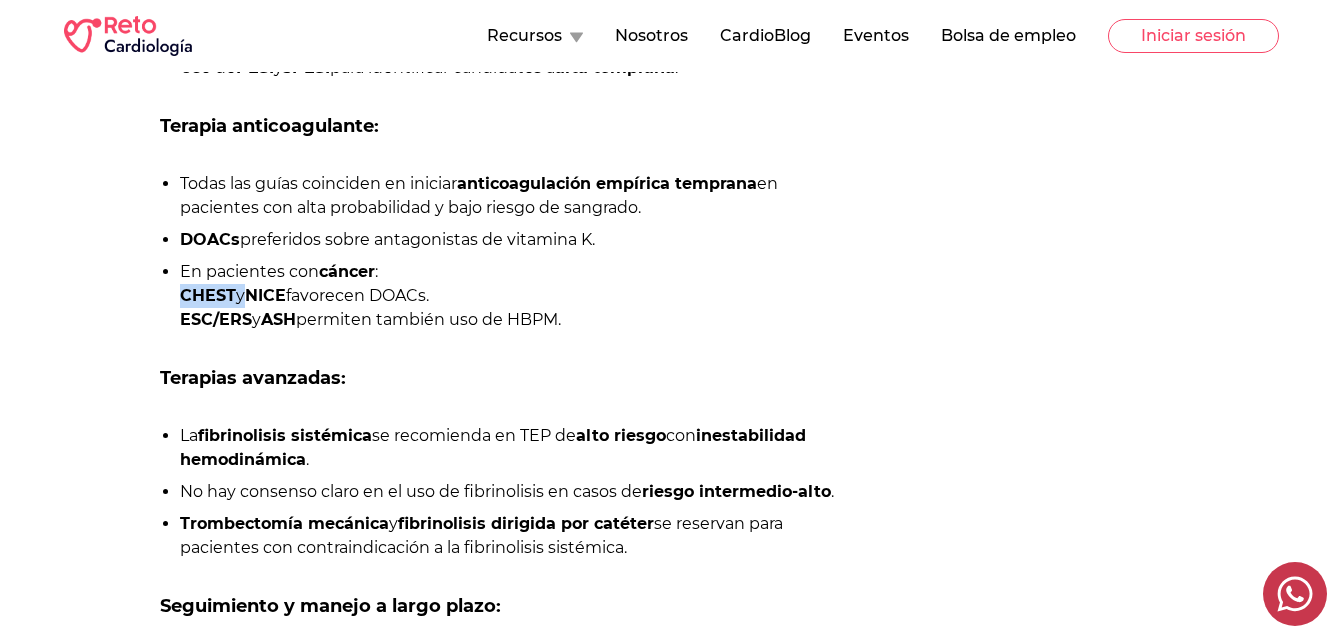 click on "CHEST" at bounding box center (208, 295) 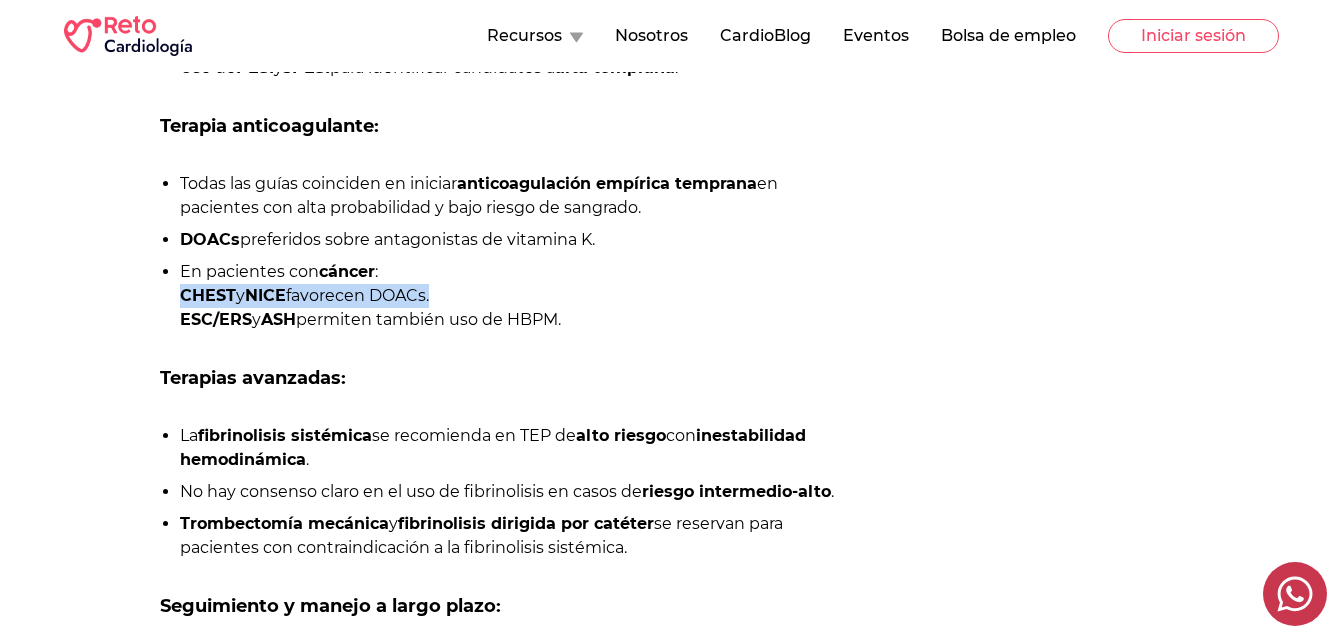 click on "CHEST" at bounding box center [208, 295] 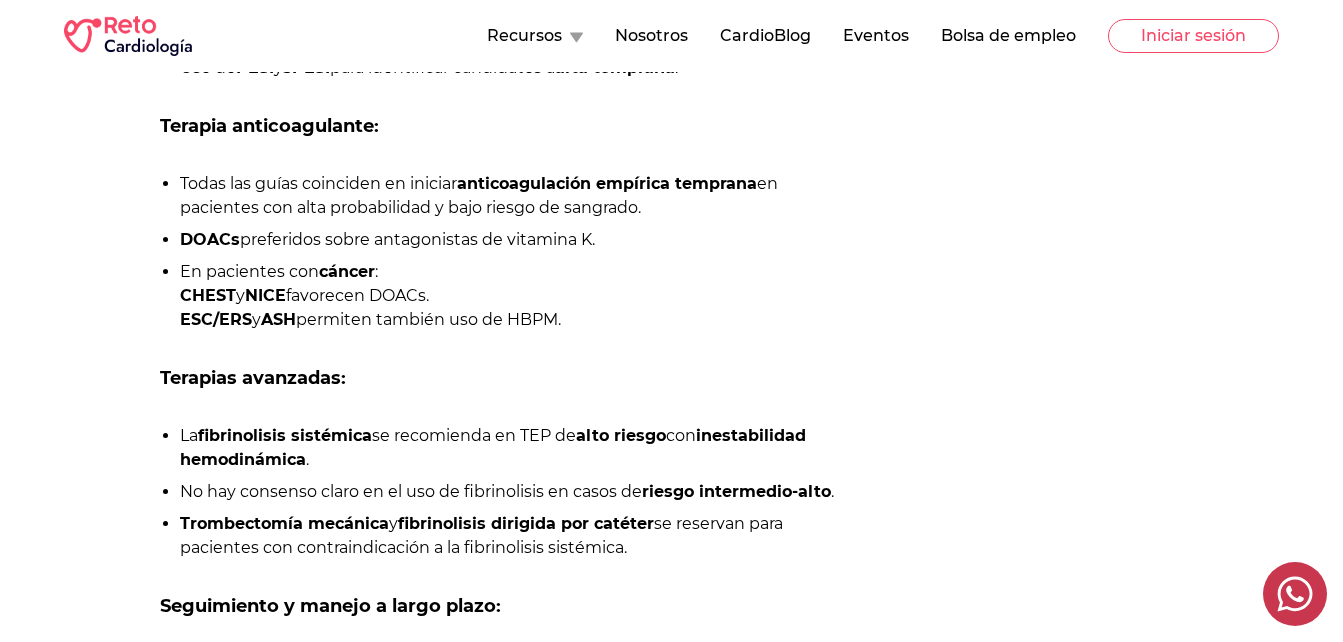 drag, startPoint x: 230, startPoint y: 325, endPoint x: 229, endPoint y: 350, distance: 25.019993 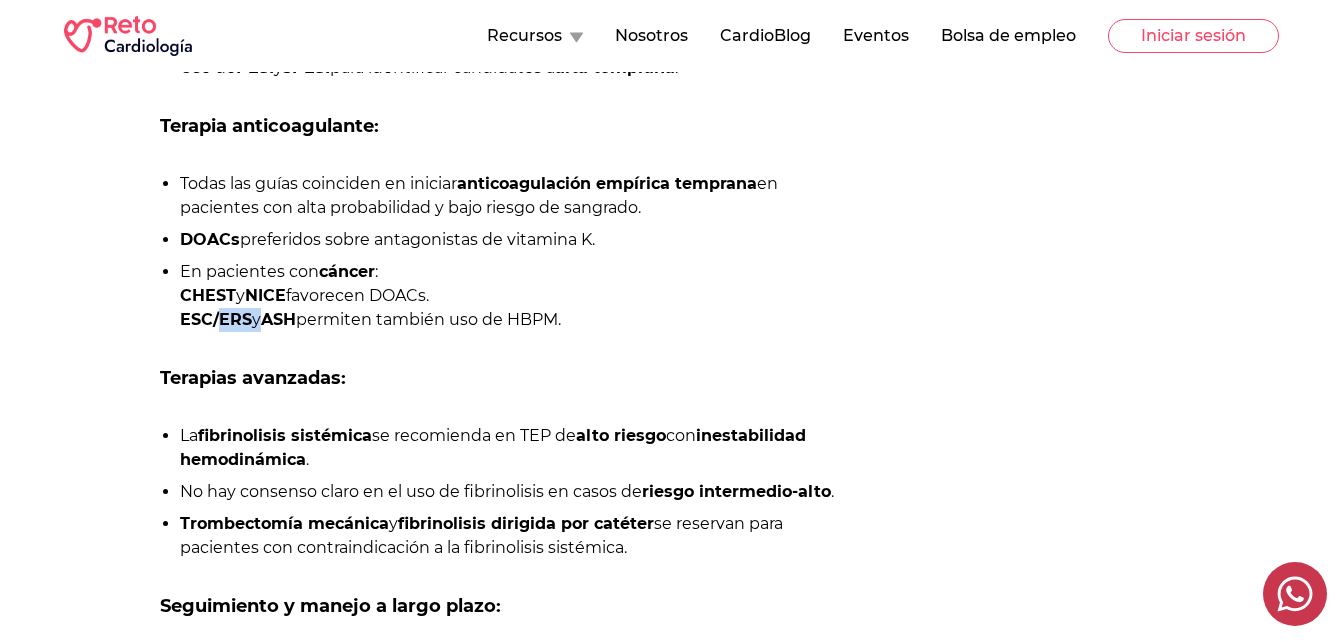 click on "ESC/ERS" at bounding box center [216, 319] 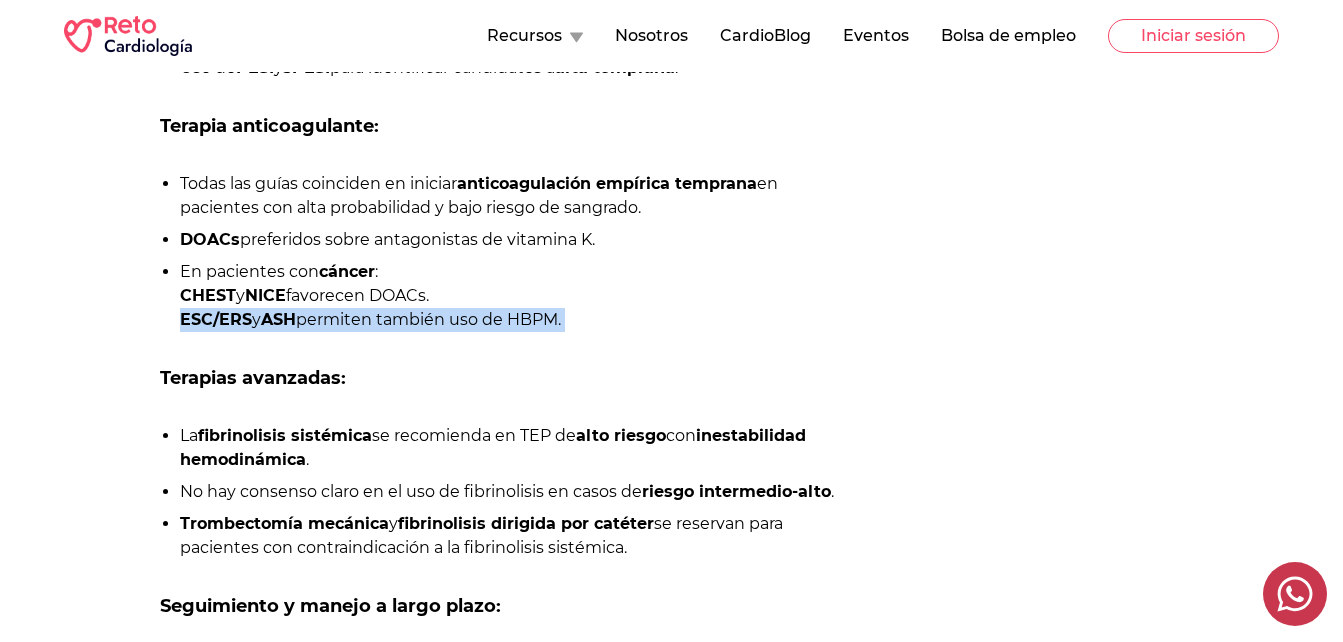 click on "ESC/ERS" at bounding box center [216, 319] 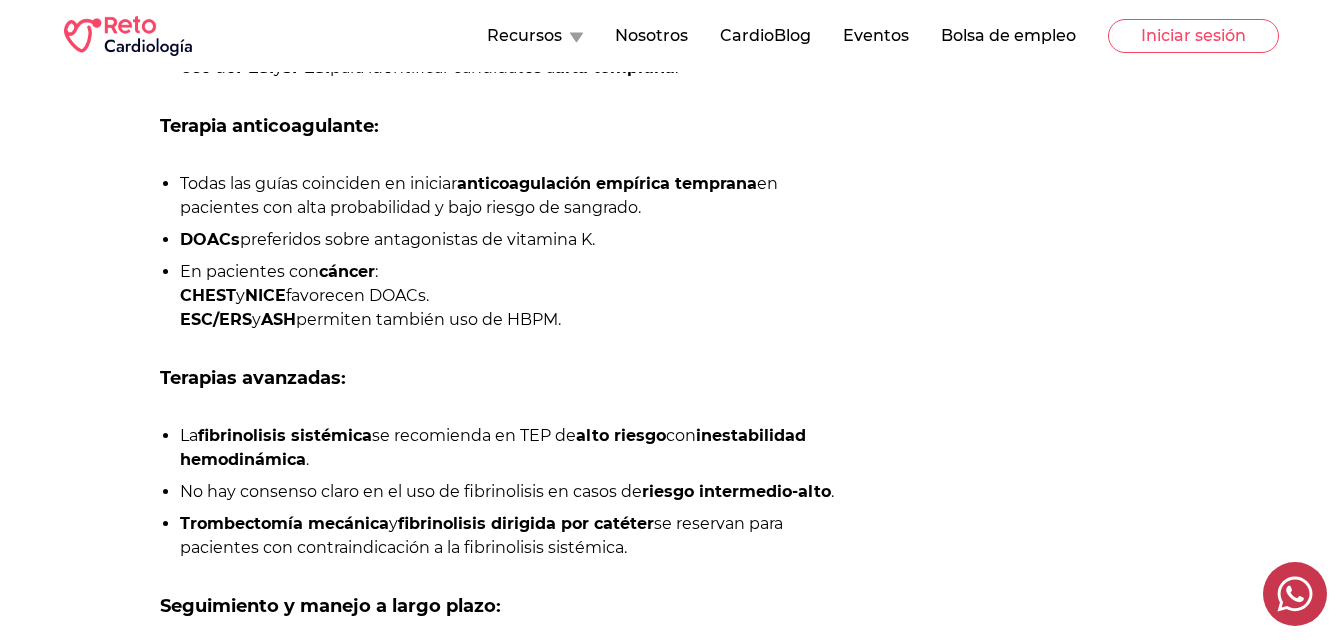 drag, startPoint x: 229, startPoint y: 350, endPoint x: 214, endPoint y: 400, distance: 52.201534 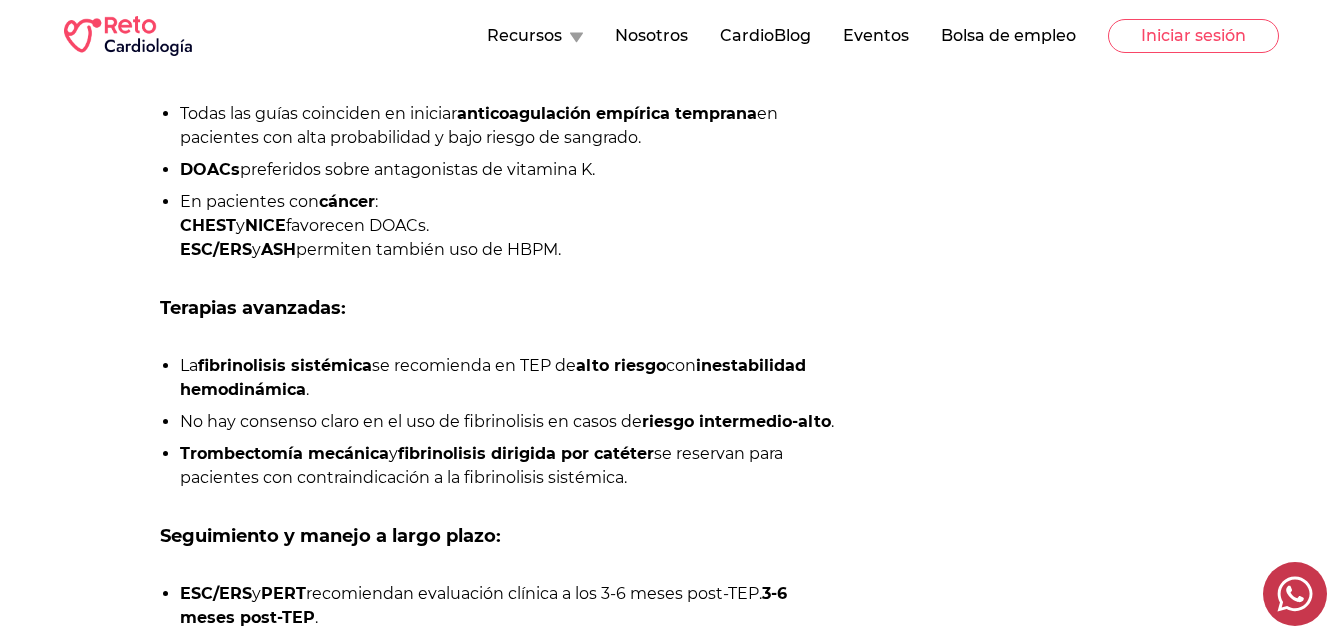 scroll, scrollTop: 2200, scrollLeft: 0, axis: vertical 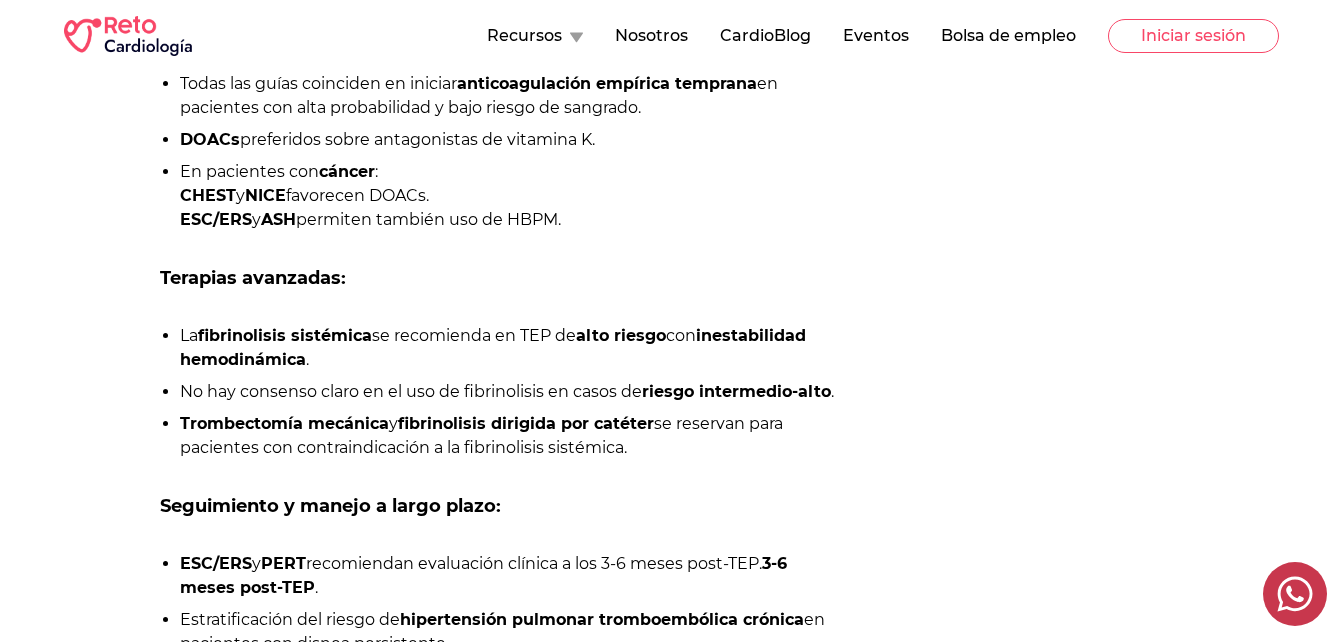 click on "fibrinolisis sistémica" at bounding box center [285, 335] 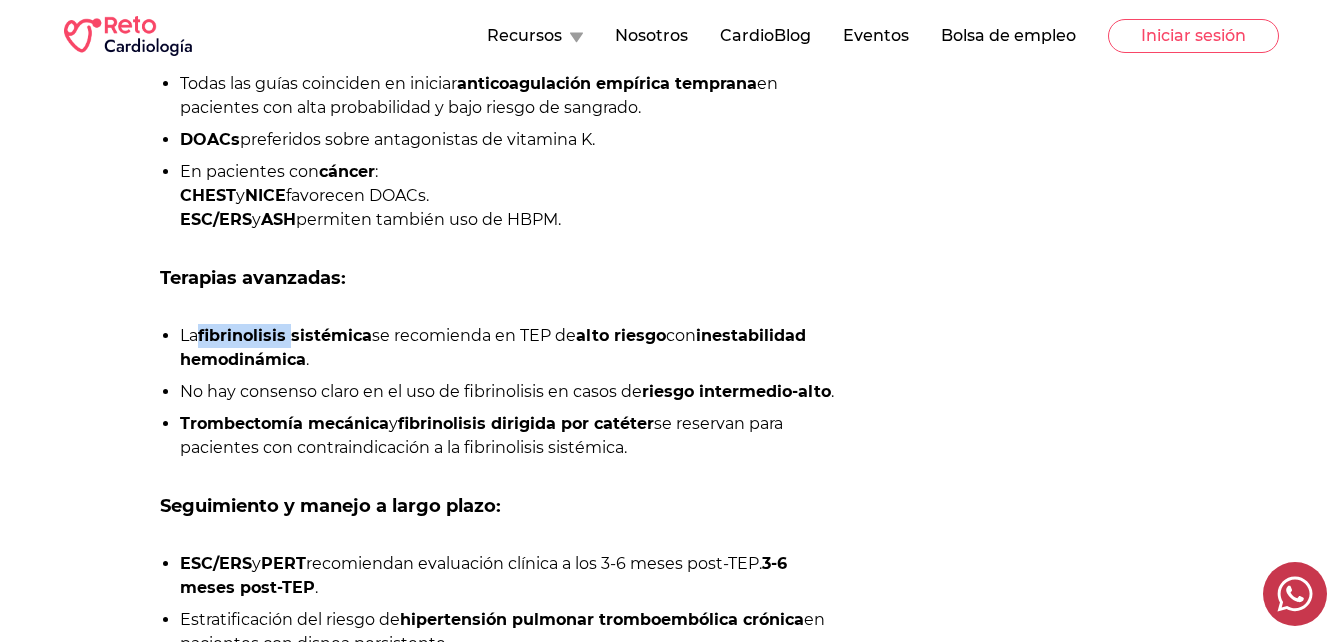 click on "fibrinolisis sistémica" at bounding box center (285, 335) 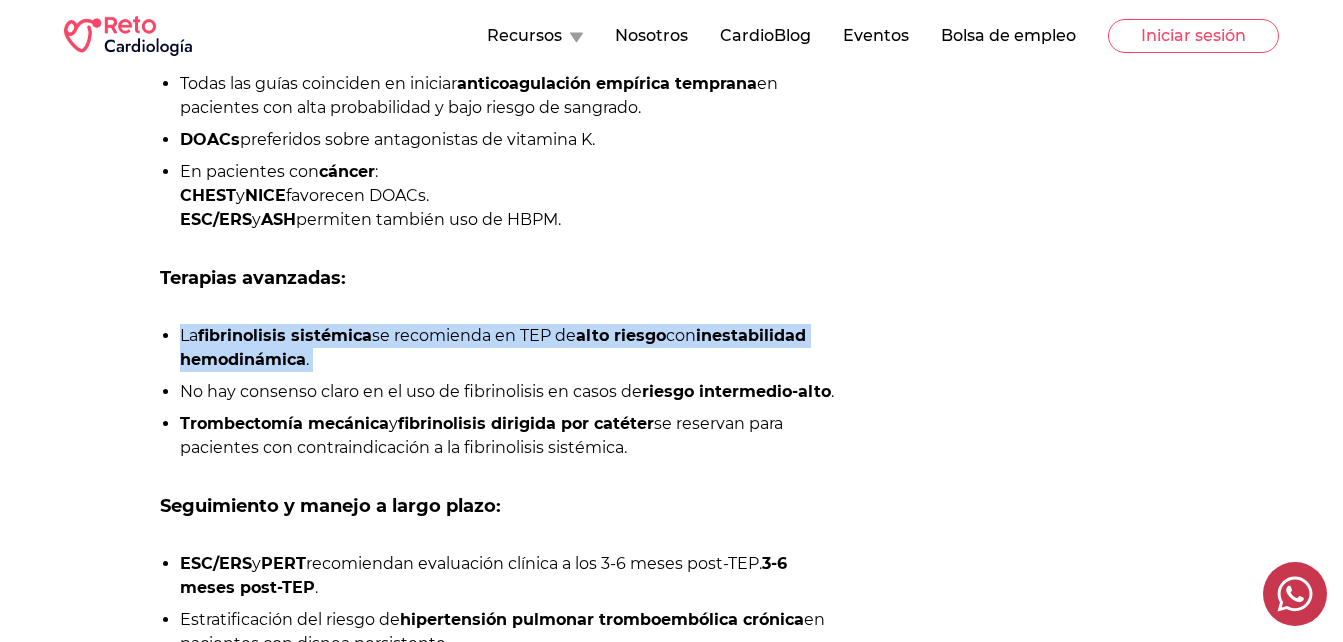 click on "fibrinolisis sistémica" at bounding box center (285, 335) 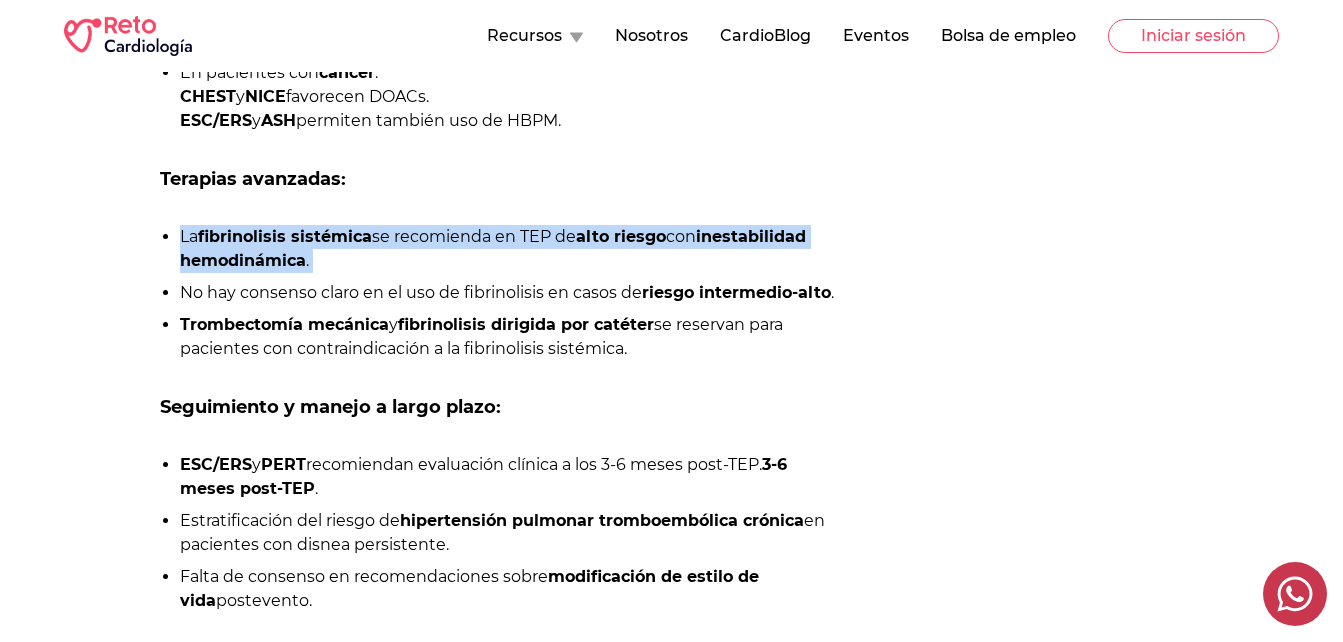 scroll, scrollTop: 2300, scrollLeft: 0, axis: vertical 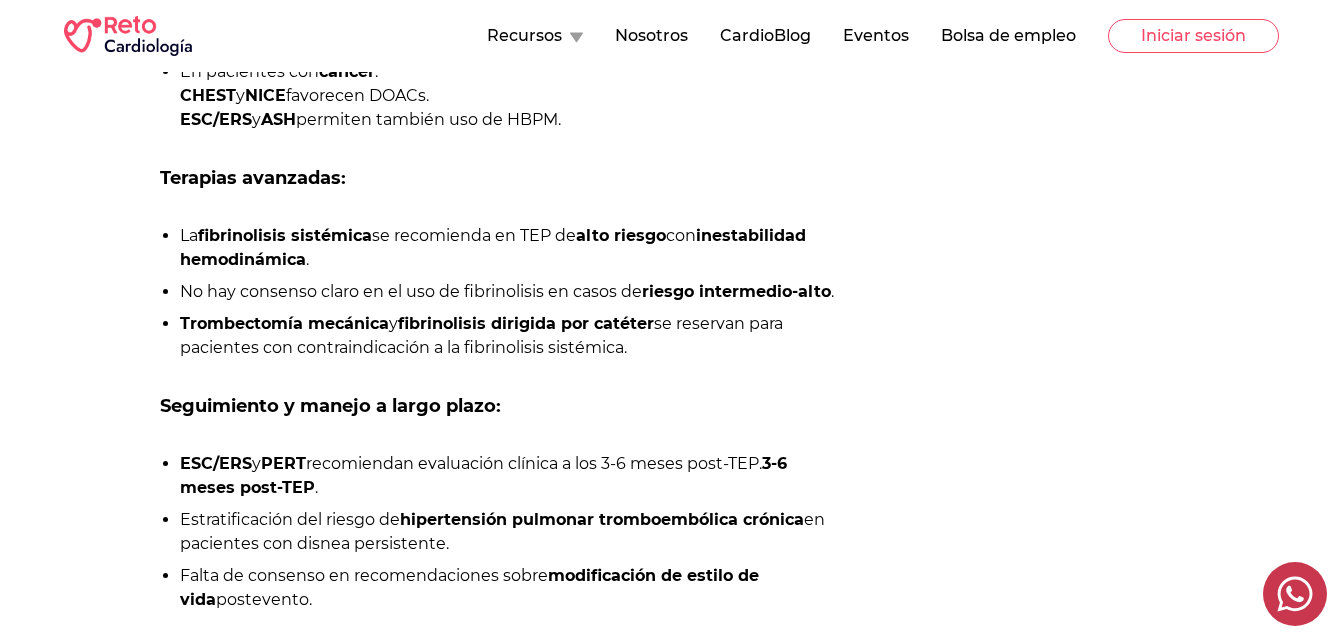 click on "Este estudio compara las recomendaciones de guías de práctica clínica emitidas por:
ESC/ERS (Sociedad Europea de Cardiología y Neumología)
PERT Consortium
AHA (Asociación Americana del Corazón)
ASH (Sociedad Americana de Hematología)
NICE (Reino Unido)
Metodología:
Revisión de guías publicadas entre 2023 y 2024 .
Inclusión de documentos con , como el sistema ." at bounding box center (501, -132) 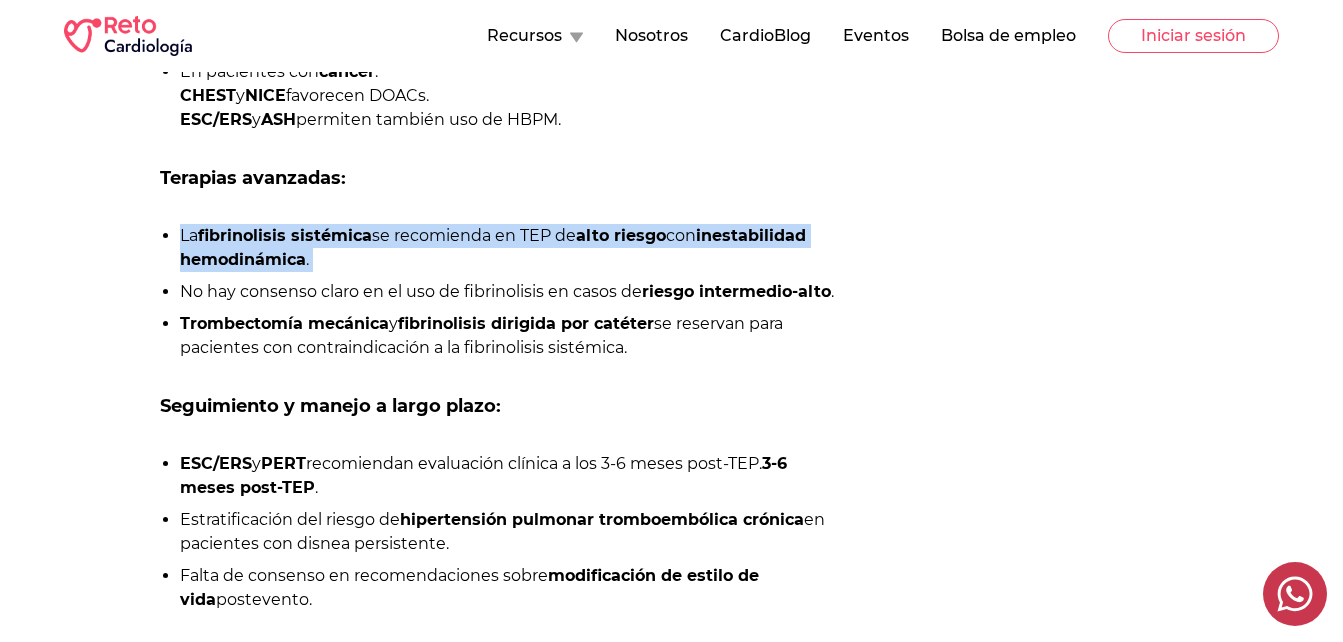 click on "La fibrinolisis sistémica se recomienda en TEP de alto riesgo con inestabilidad hemodinámica ." at bounding box center [511, 248] 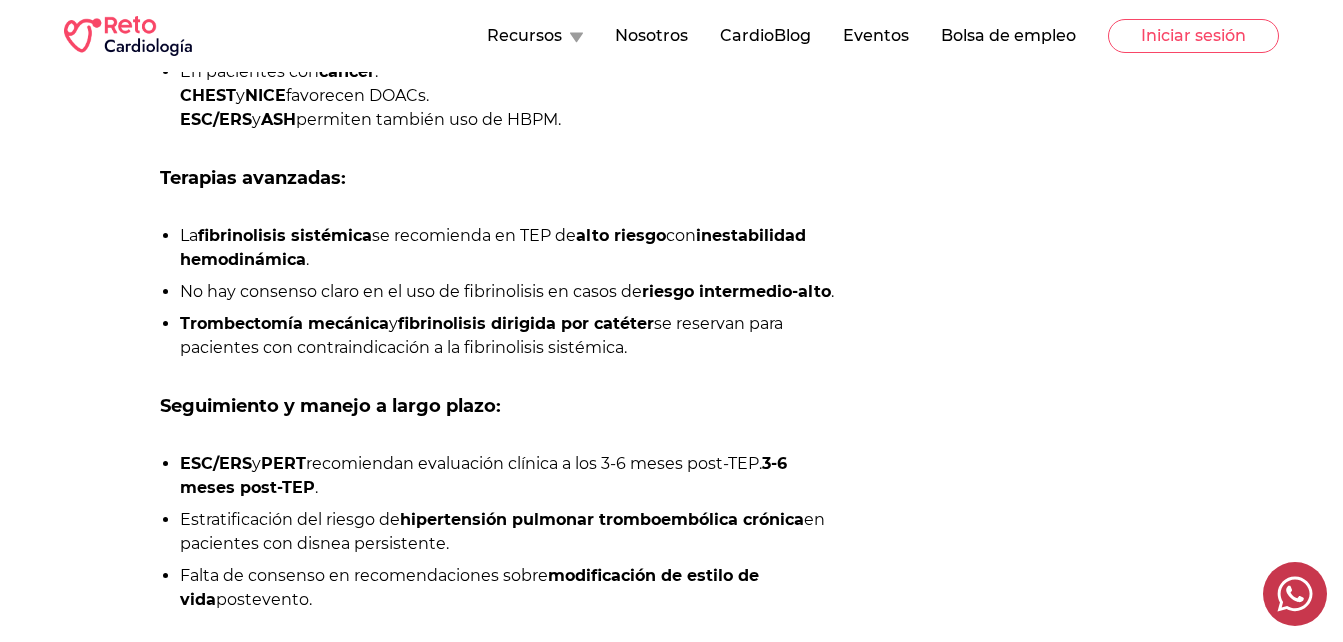 click on "No hay consenso claro en el uso de fibrinolisis en casos de riesgo intermedio-alto." at bounding box center (511, 292) 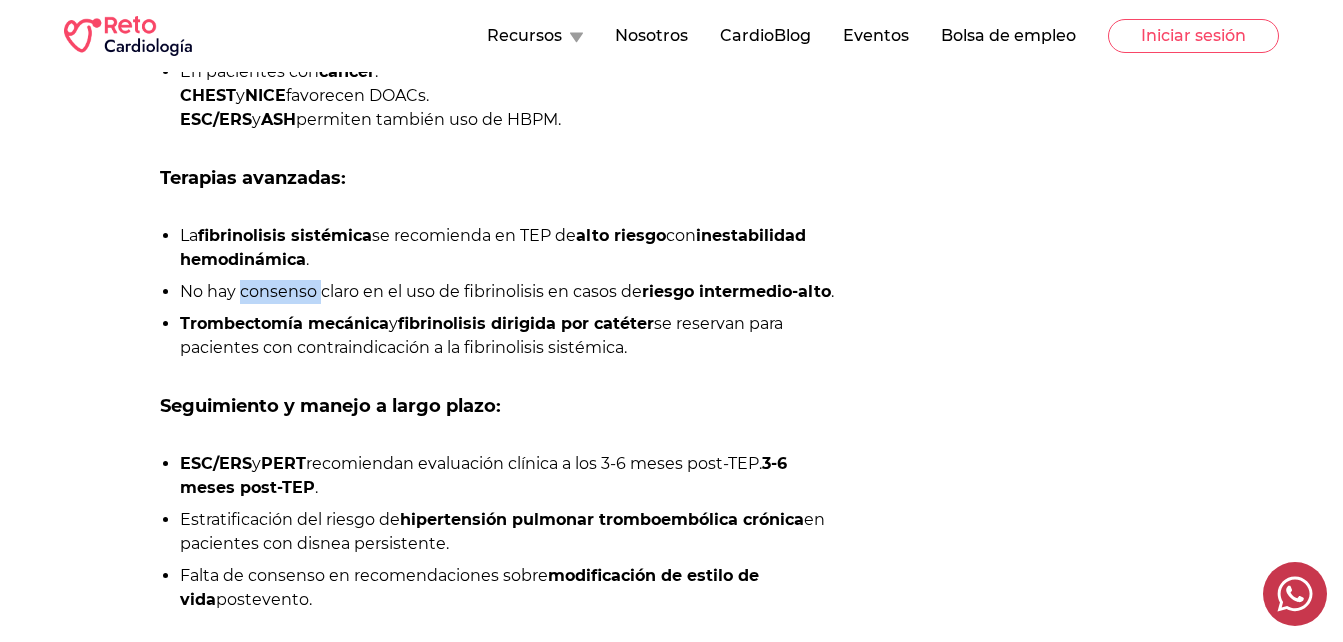 click on "No hay consenso claro en el uso de fibrinolisis en casos de riesgo intermedio-alto." at bounding box center (511, 292) 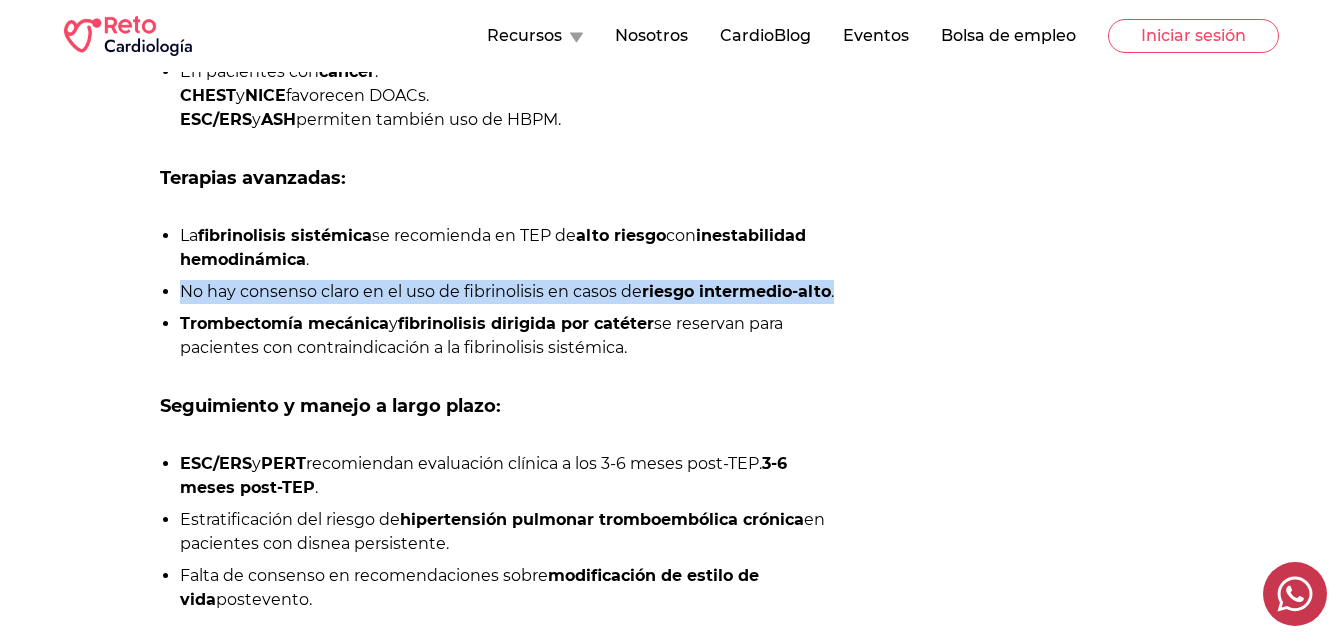 click on "No hay consenso claro en el uso de fibrinolisis en casos de riesgo intermedio-alto." at bounding box center [511, 292] 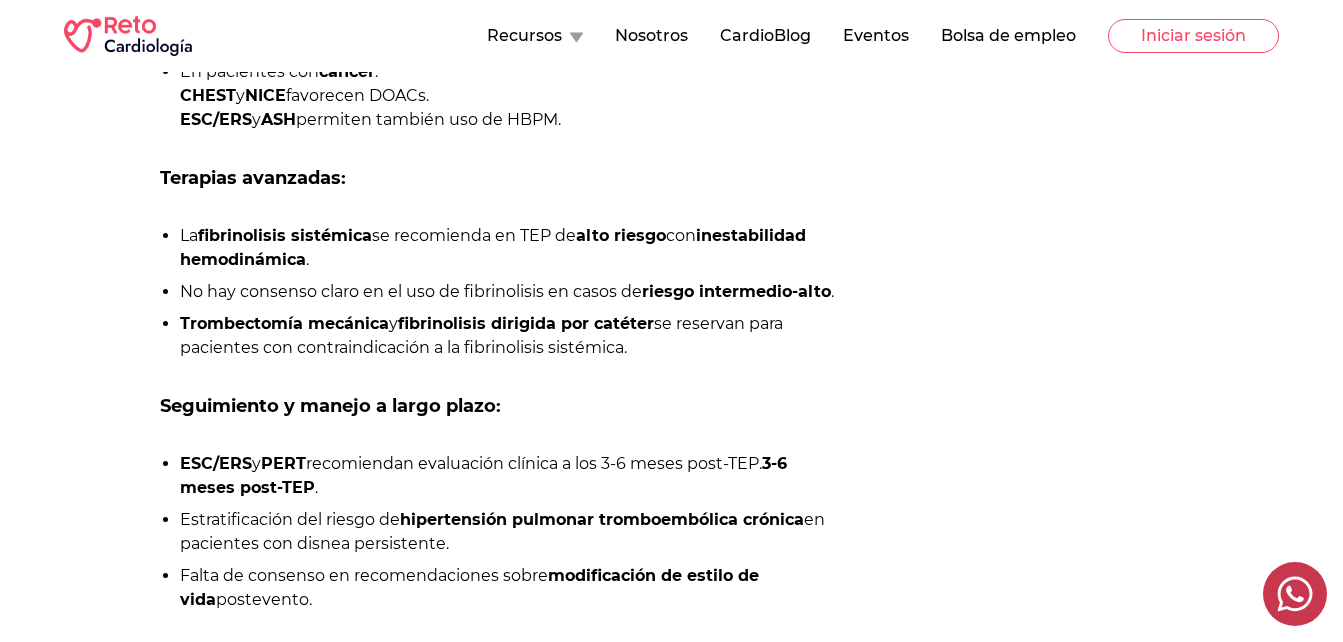 drag, startPoint x: 305, startPoint y: 314, endPoint x: 304, endPoint y: 275, distance: 39.012817 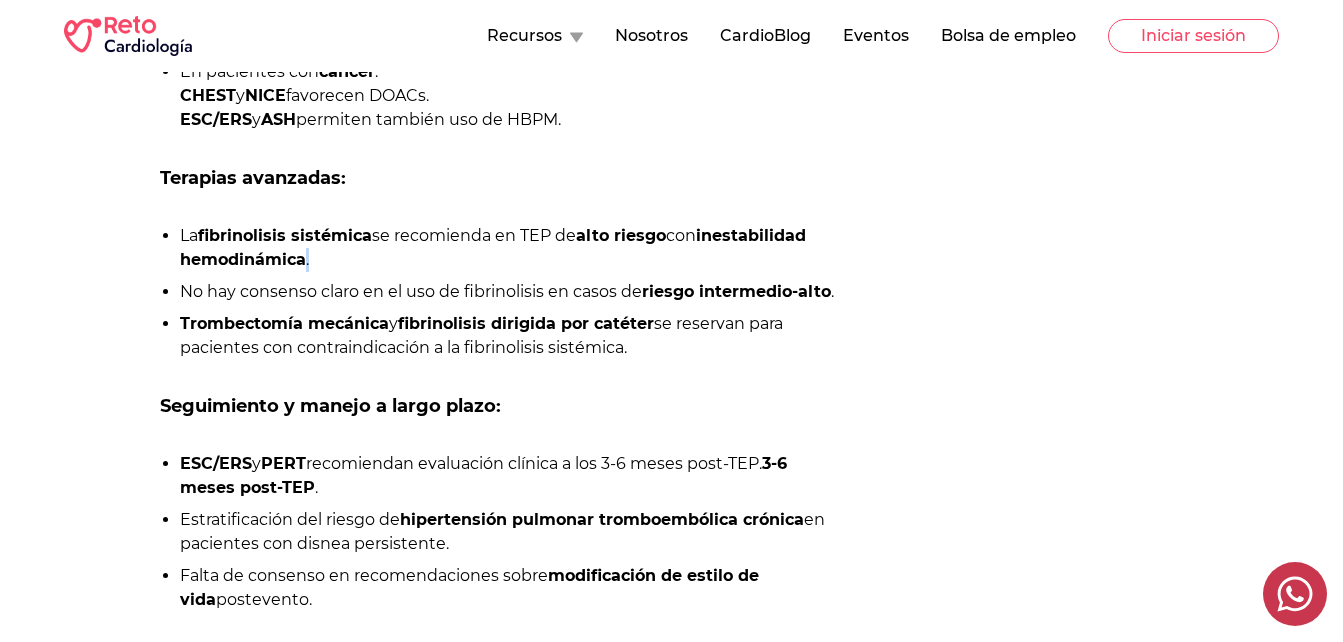 click on "inestabilidad hemodinámica" at bounding box center [493, 247] 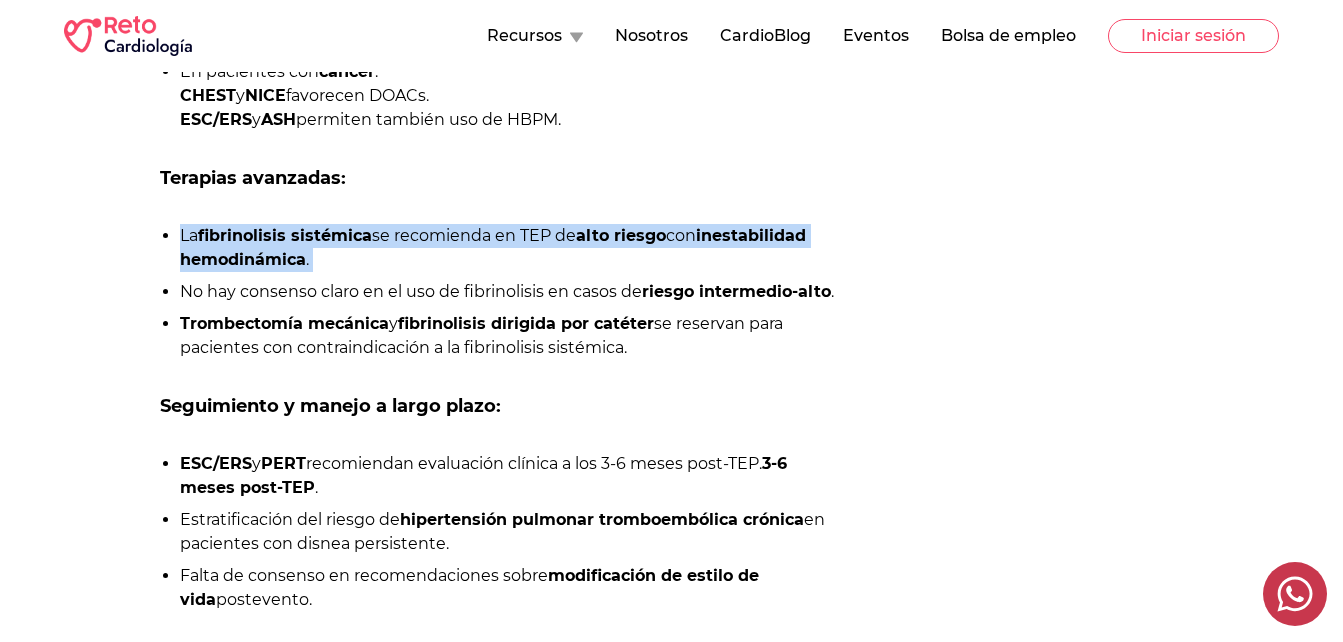 click on "La fibrinolisis sistémica se recomienda en TEP de alto riesgo con inestabilidad hemodinámica ." at bounding box center [511, 248] 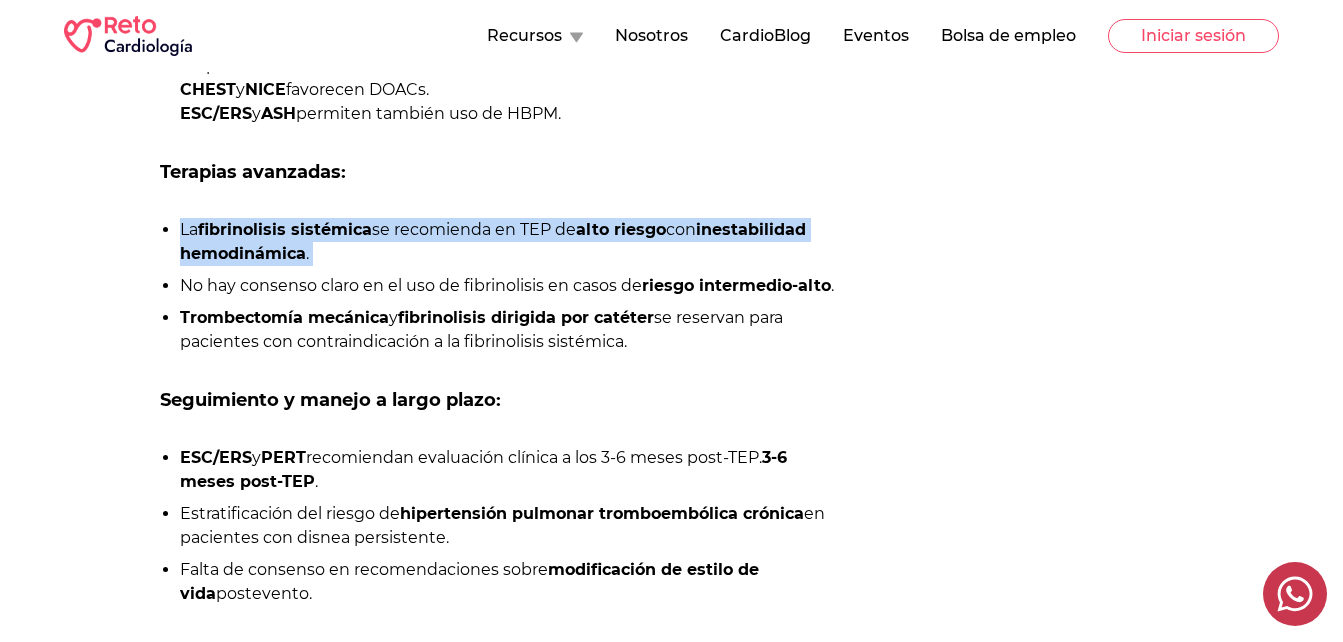 scroll, scrollTop: 2400, scrollLeft: 0, axis: vertical 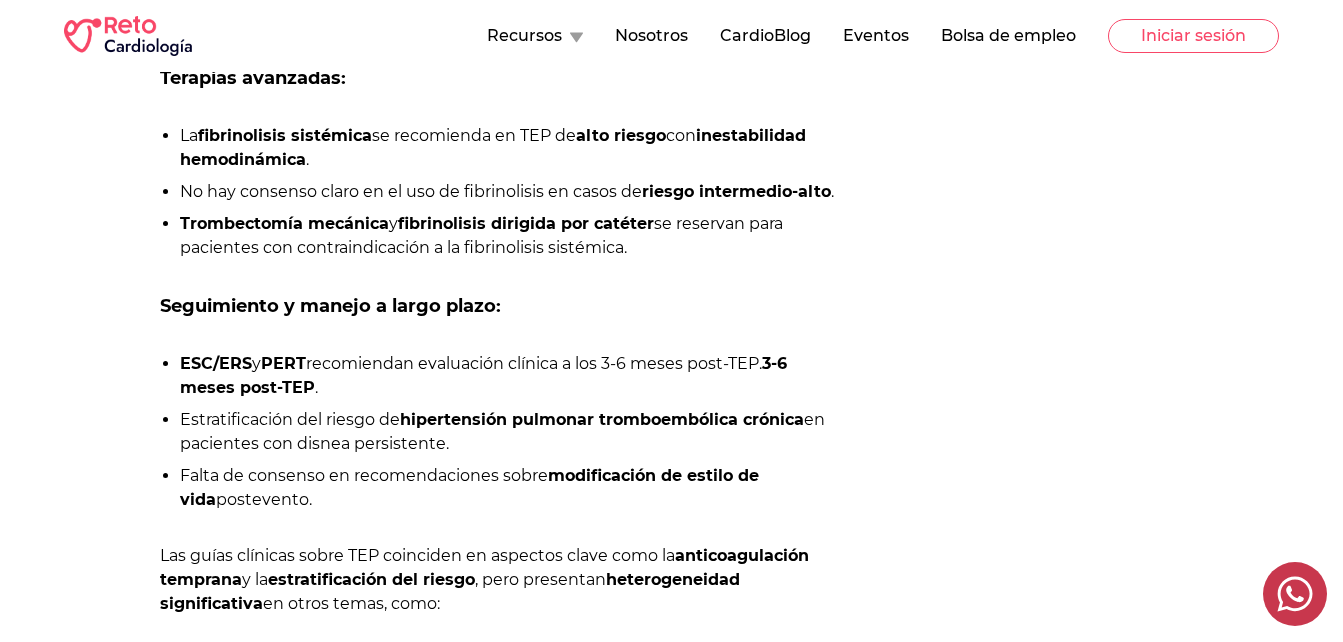 click on "No hay consenso claro en el uso de fibrinolisis en casos de riesgo intermedio-alto." at bounding box center (511, 192) 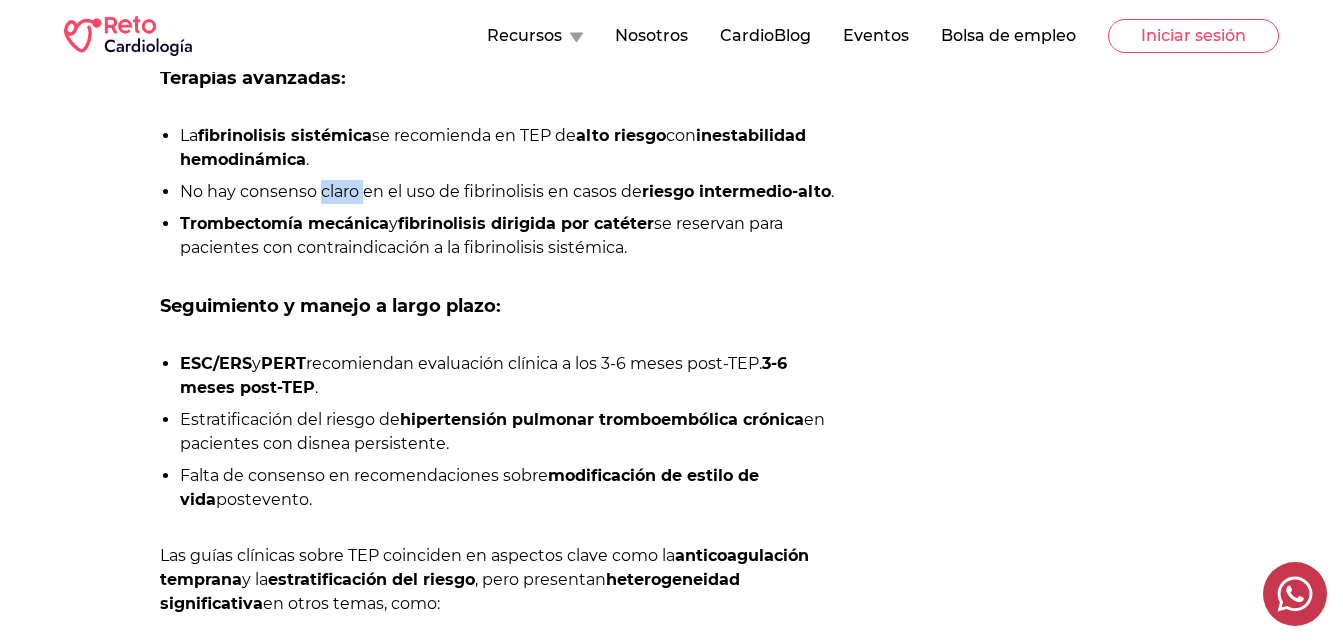 click on "No hay consenso claro en el uso de fibrinolisis en casos de riesgo intermedio-alto." at bounding box center [511, 192] 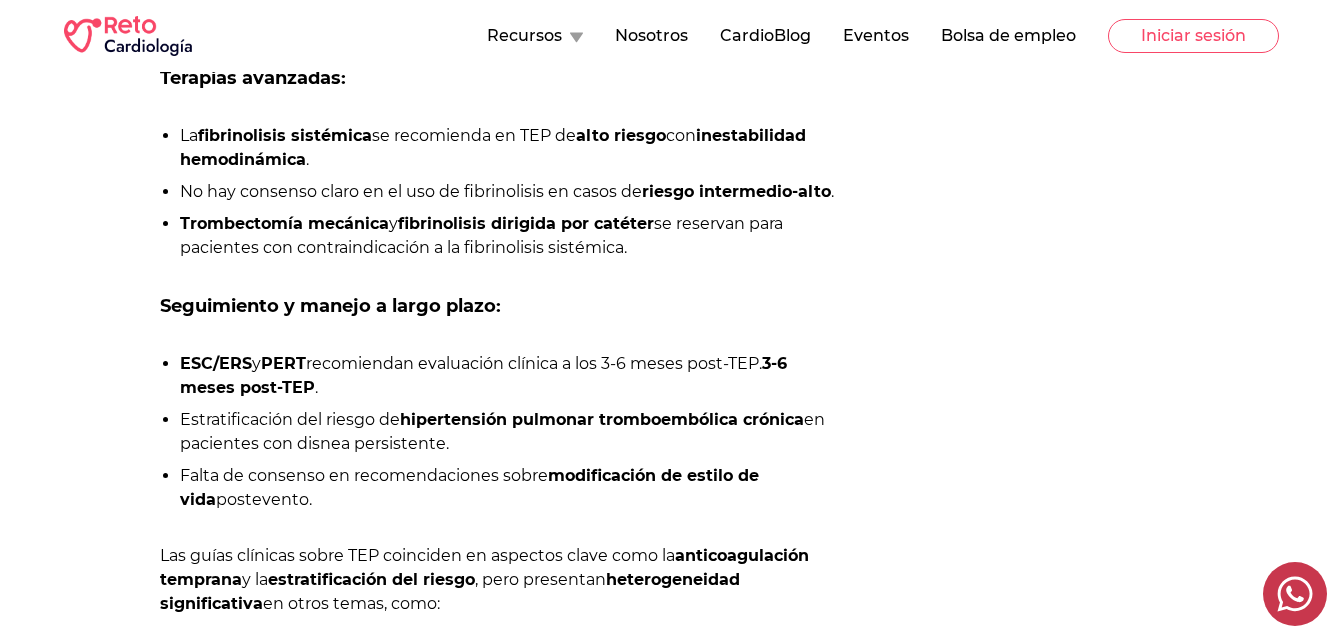 drag, startPoint x: 348, startPoint y: 212, endPoint x: 322, endPoint y: 254, distance: 49.396355 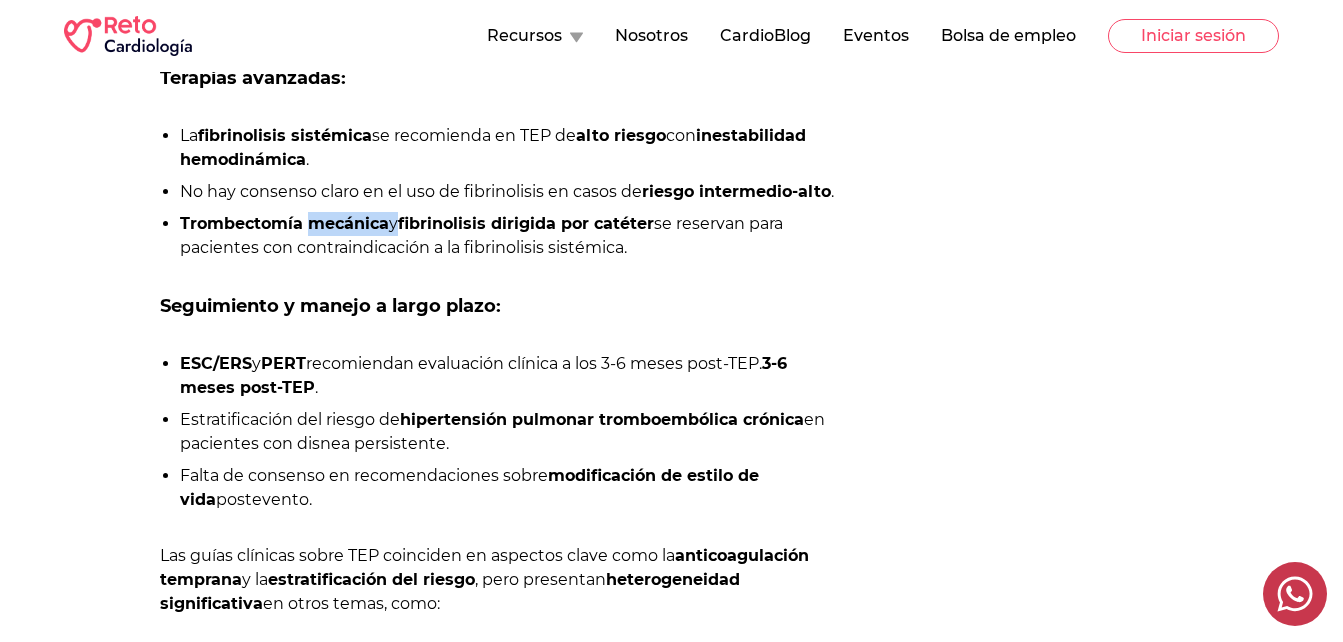 click on "Trombectomía mecánica" at bounding box center (284, 223) 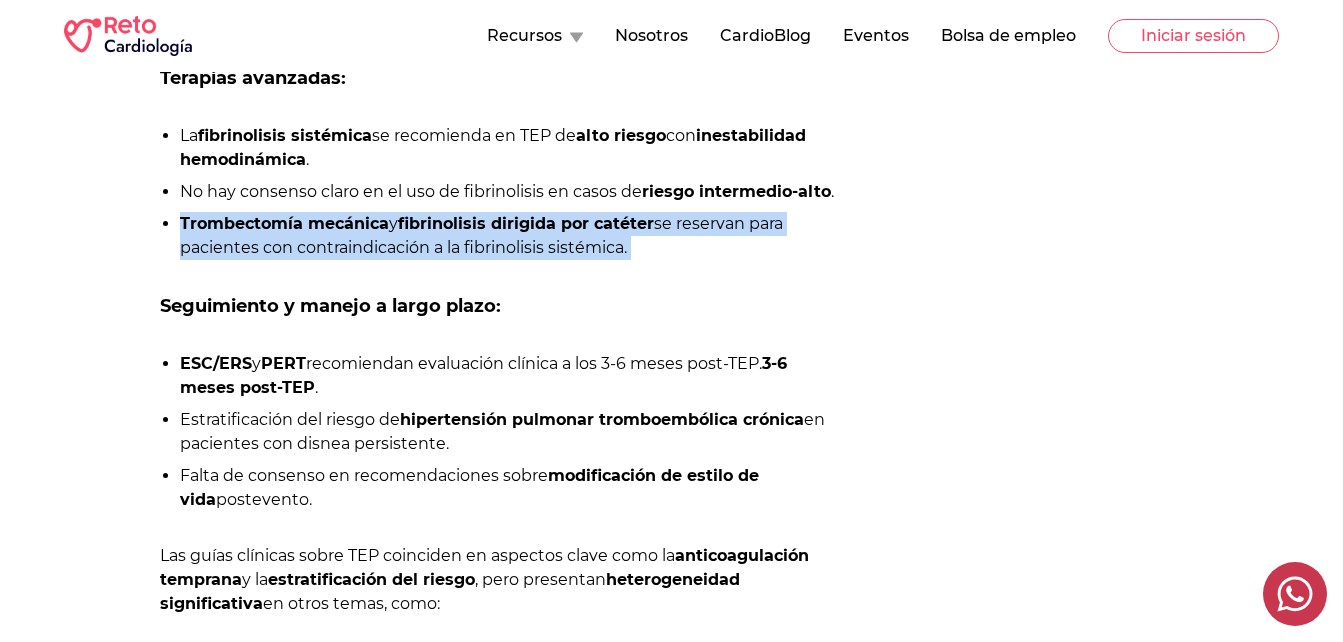click on "Trombectomía mecánica" at bounding box center (284, 223) 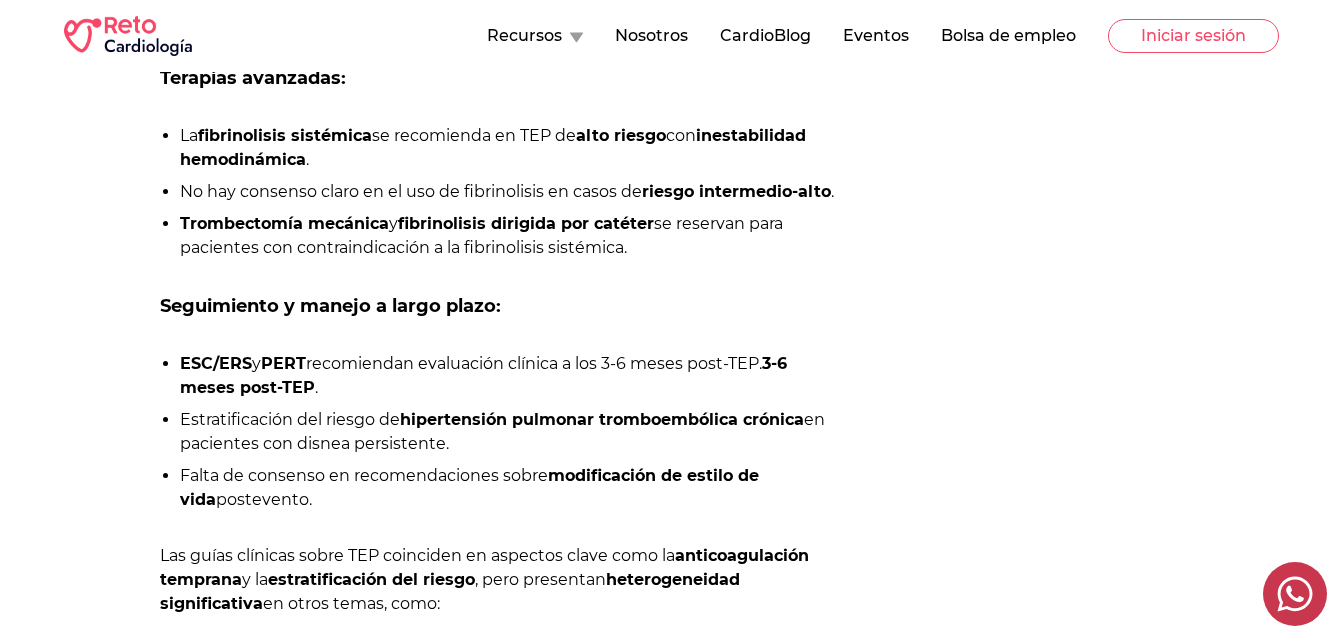 drag, startPoint x: 330, startPoint y: 274, endPoint x: 326, endPoint y: 300, distance: 26.305893 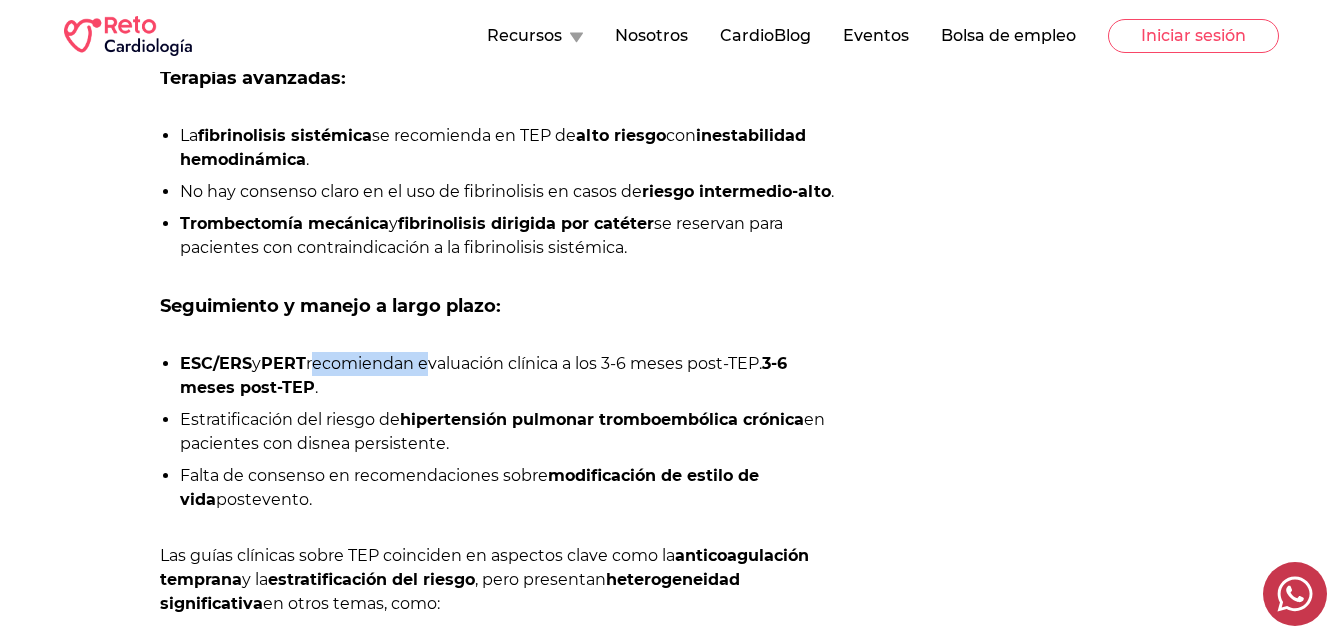 click on "ESC/ERS y PERT recomiendan evaluación clínica a los 3-6 meses post-TEP." at bounding box center (511, 376) 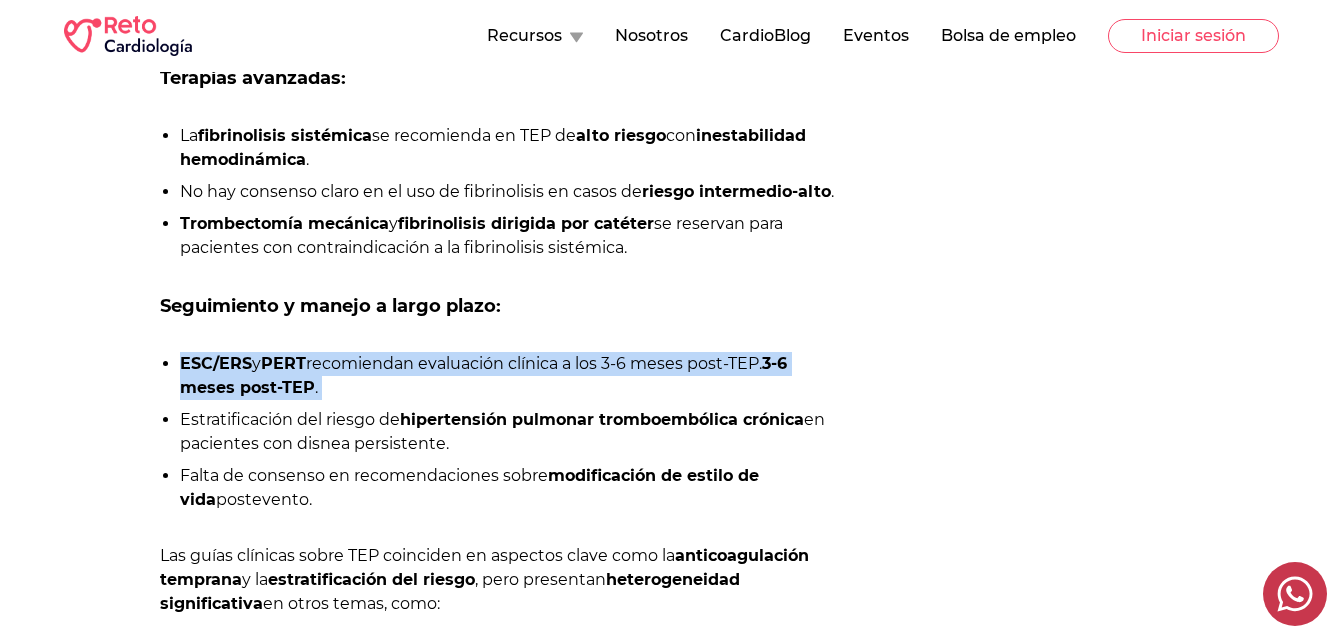 click on "ESC/ERS y PERT recomiendan evaluación clínica a los 3-6 meses post-TEP." at bounding box center (511, 376) 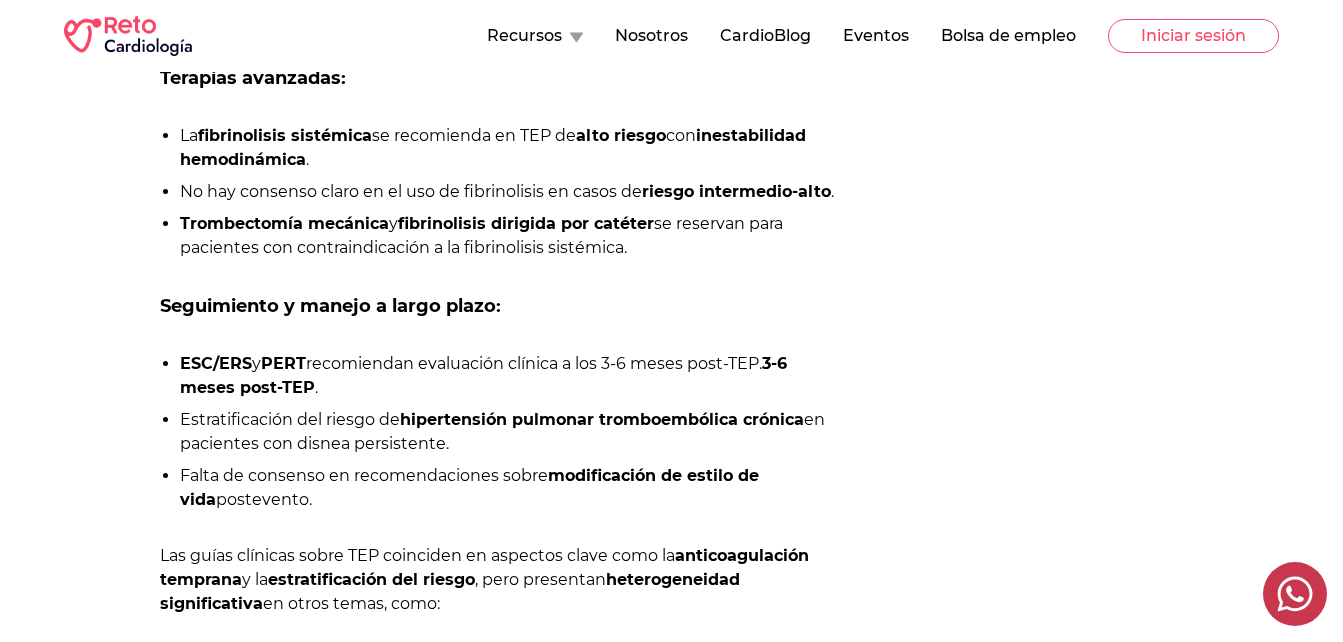 drag, startPoint x: 410, startPoint y: 389, endPoint x: 321, endPoint y: 463, distance: 115.74541 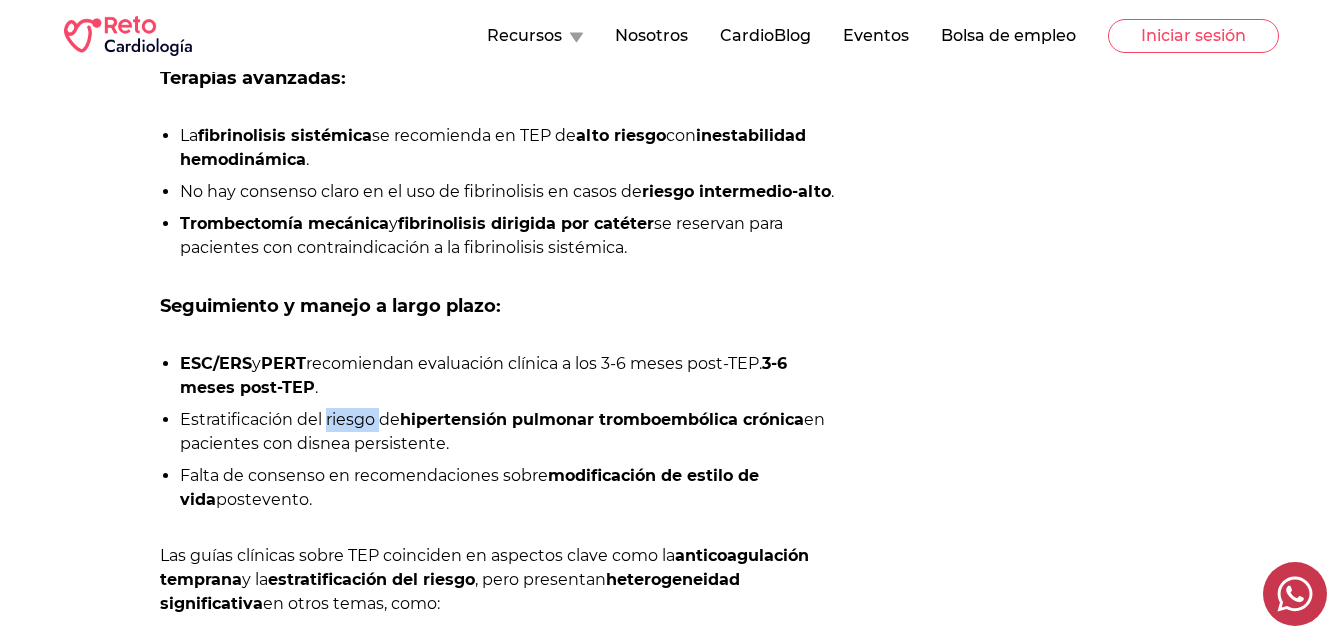click on "Estratificación del riesgo de hipertensión pulmonar tromboembólica crónica en pacientes con disnea persistente." at bounding box center (511, 432) 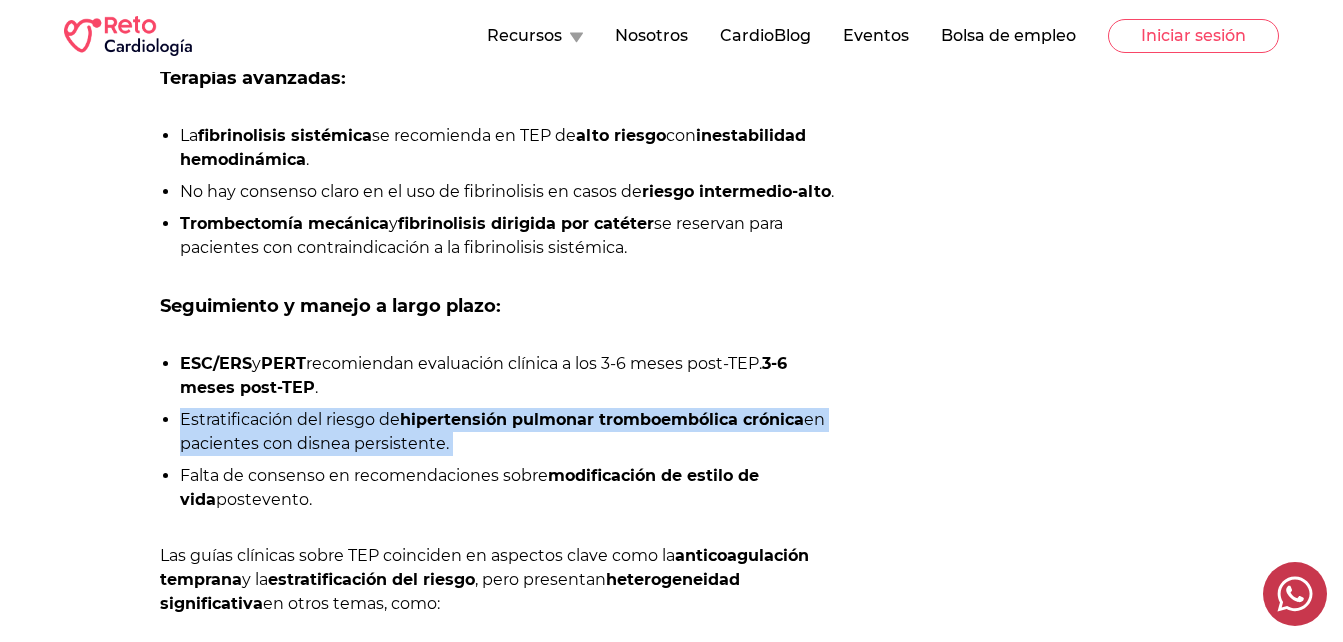 click on "Estratificación del riesgo de hipertensión pulmonar tromboembólica crónica en pacientes con disnea persistente." at bounding box center (511, 432) 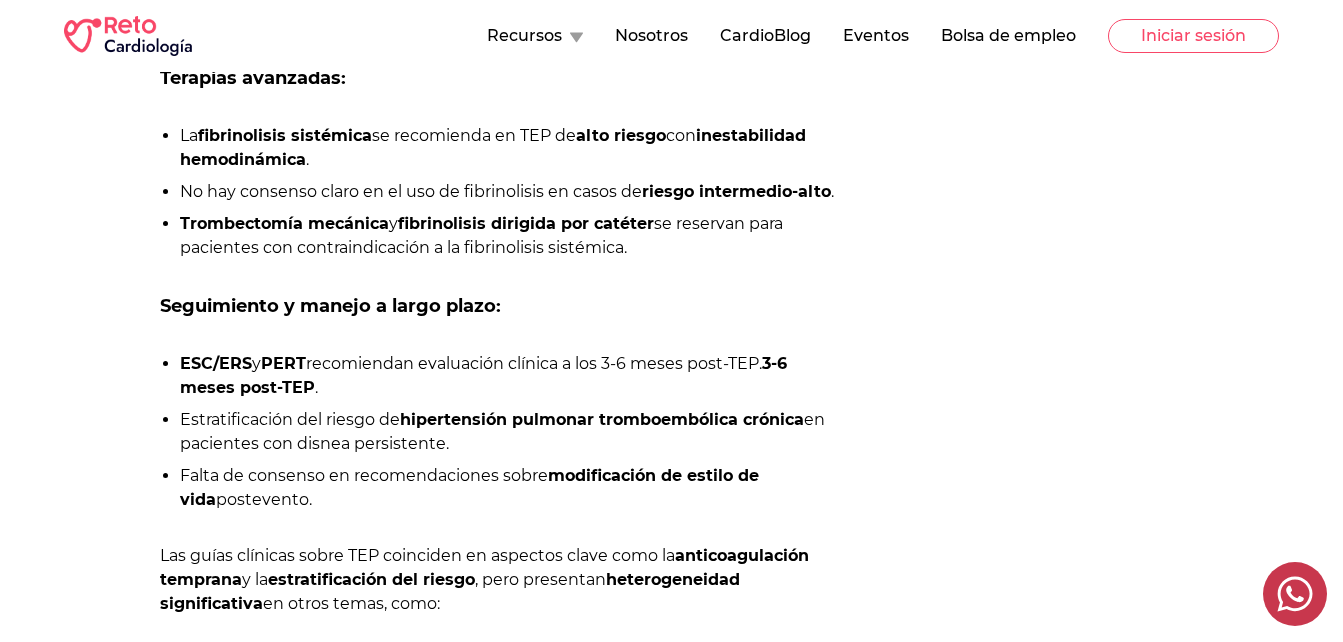 drag, startPoint x: 335, startPoint y: 428, endPoint x: 249, endPoint y: 485, distance: 103.17461 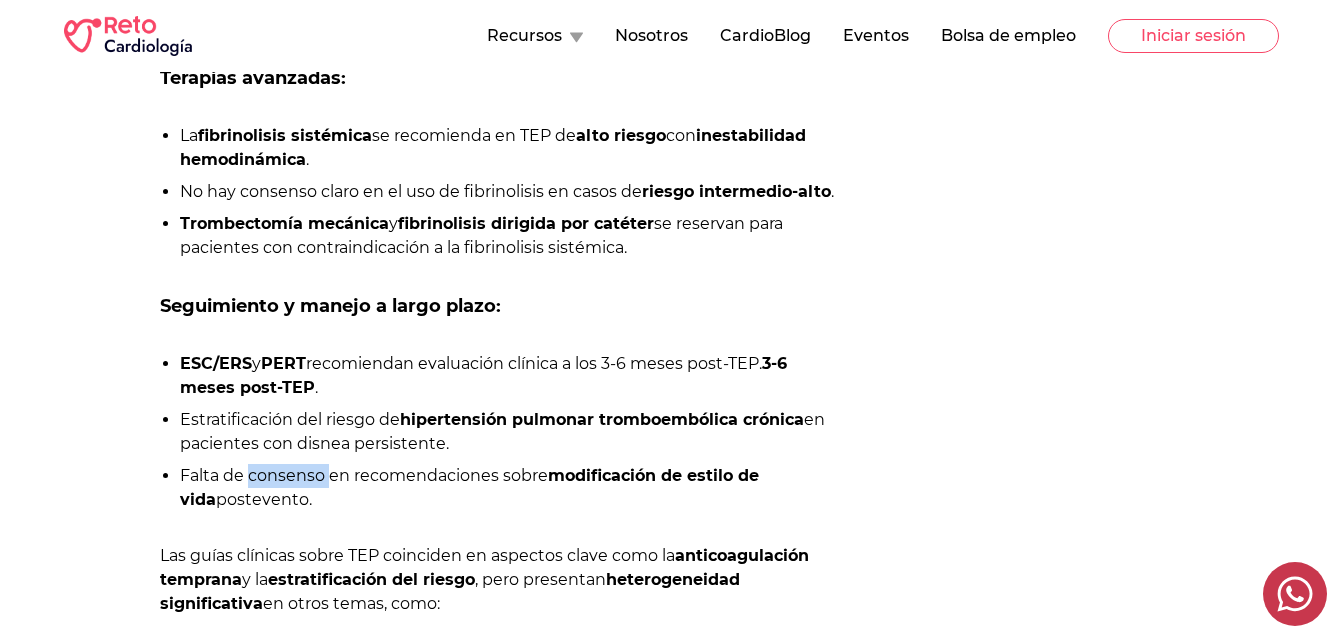 click on "Falta de consenso en recomendaciones sobre modificación de estilo de vida postevento." at bounding box center (511, 488) 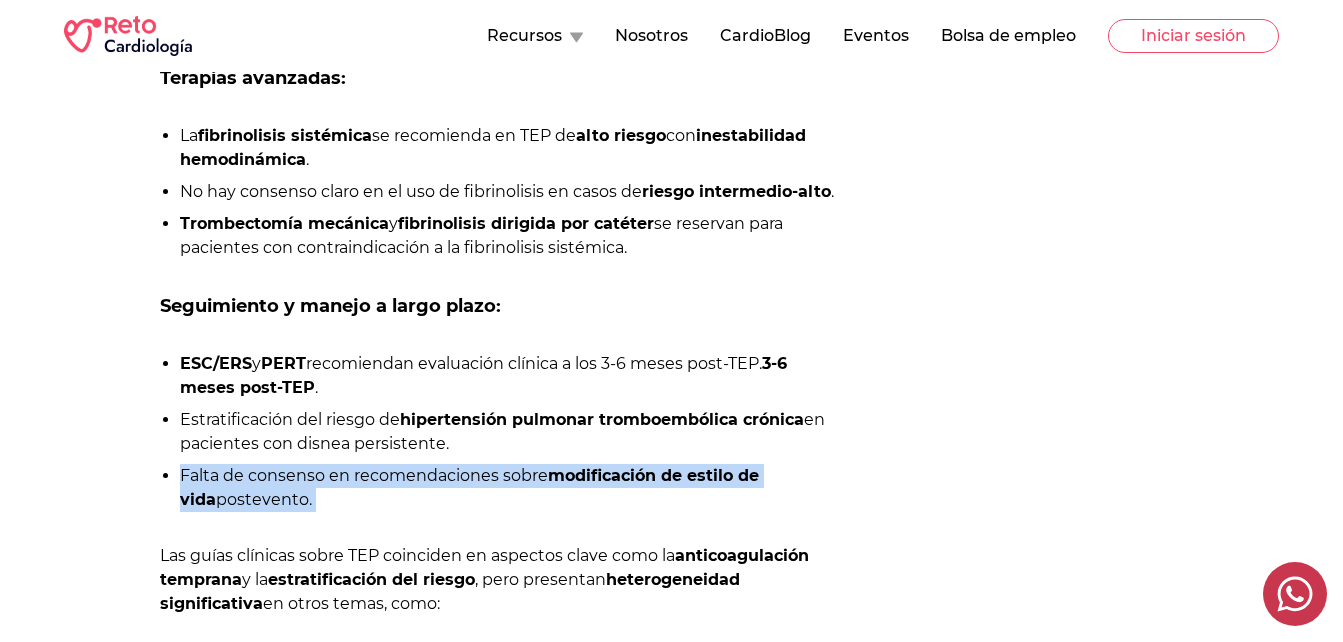 click on "Falta de consenso en recomendaciones sobre modificación de estilo de vida postevento." at bounding box center (511, 488) 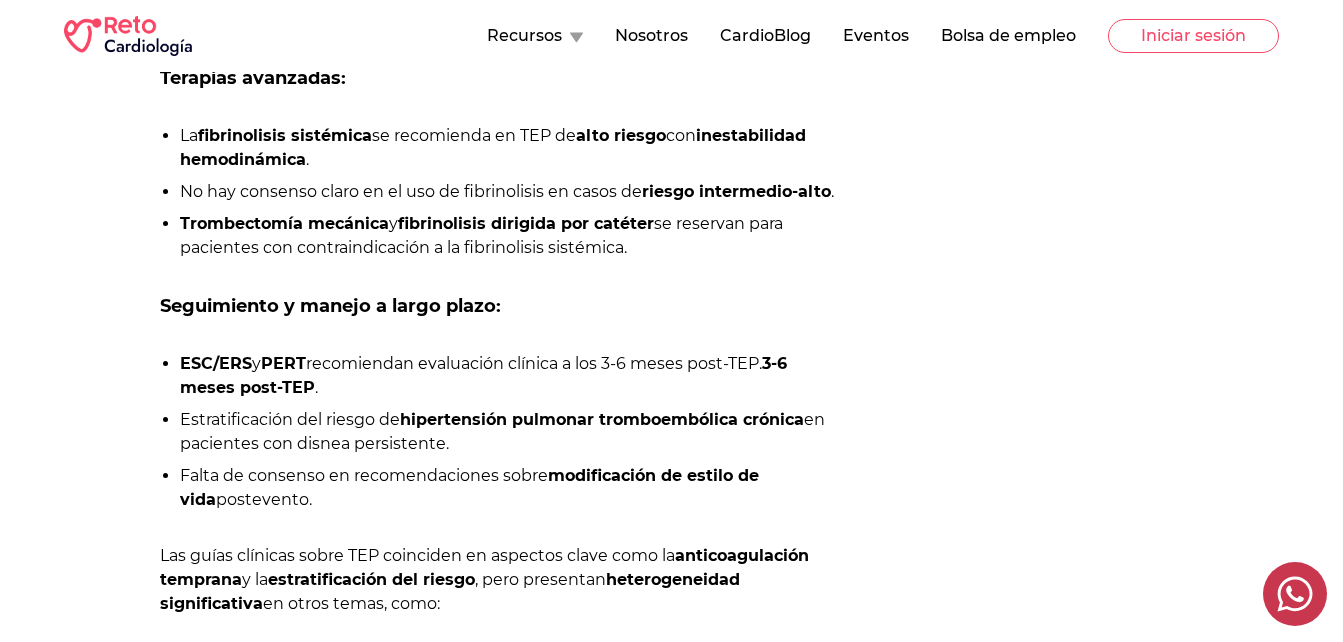 click on "Estratificación del riesgo de hipertensión pulmonar tromboembólica crónica en pacientes con disnea persistente." at bounding box center (511, 432) 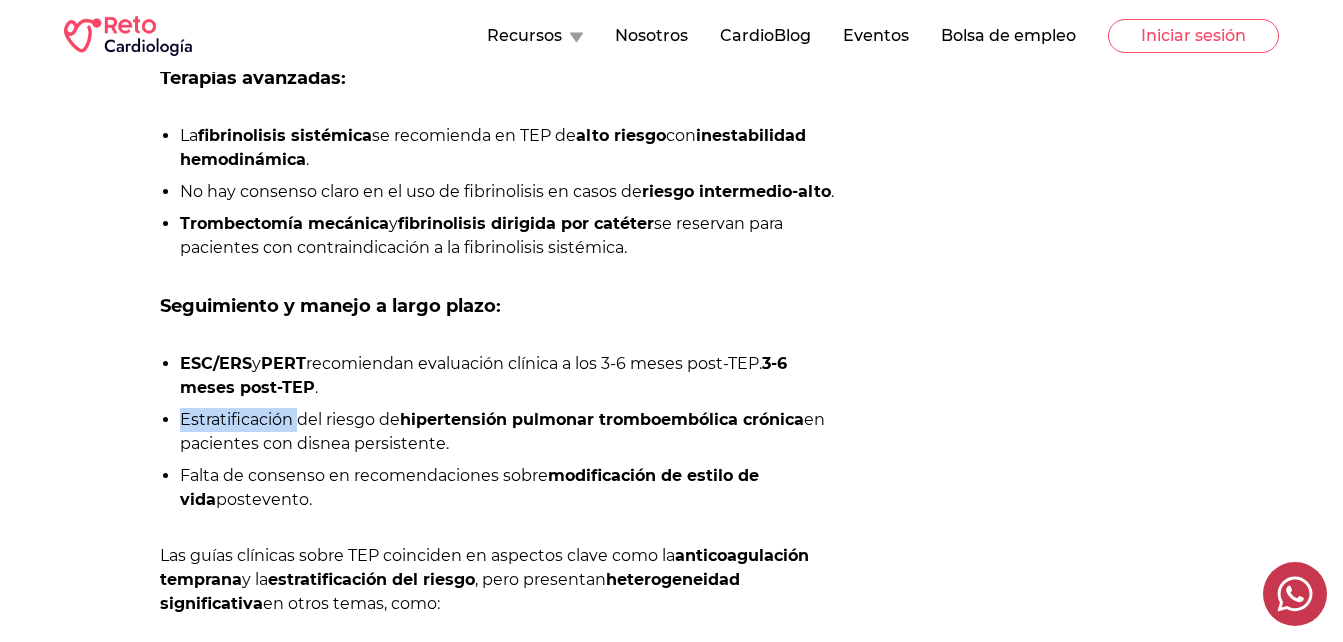 click on "Estratificación del riesgo de hipertensión pulmonar tromboembólica crónica en pacientes con disnea persistente." at bounding box center [511, 432] 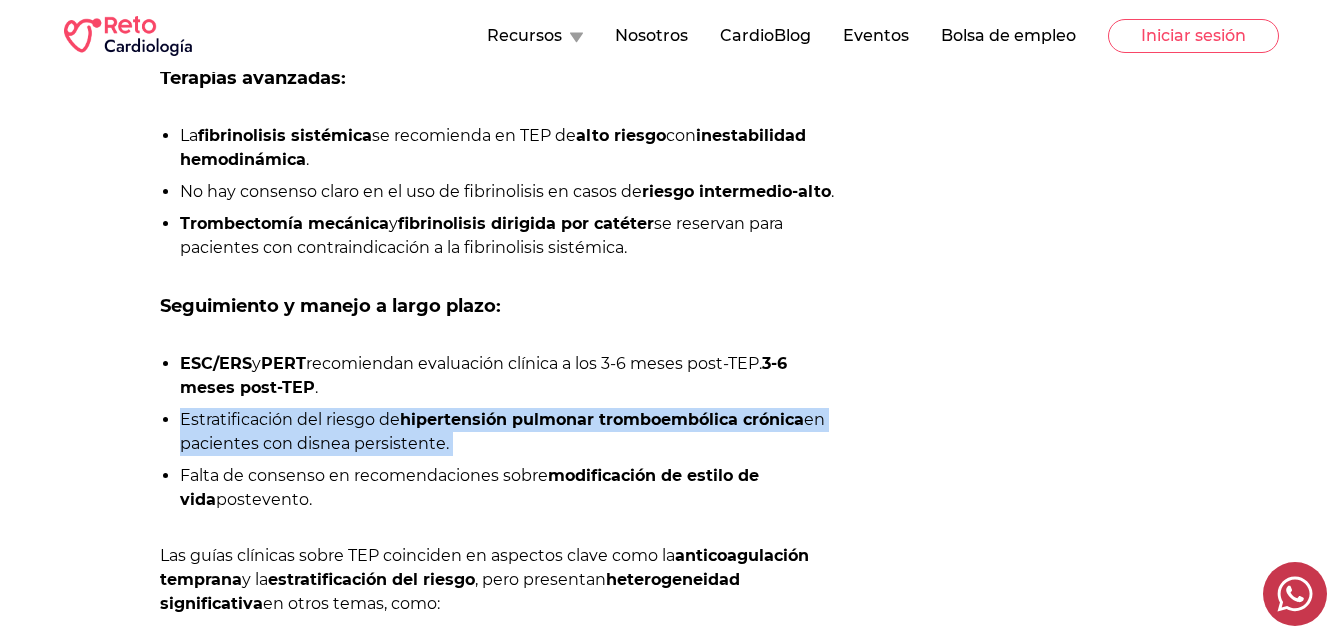 click on "Estratificación del riesgo de hipertensión pulmonar tromboembólica crónica en pacientes con disnea persistente." at bounding box center (511, 432) 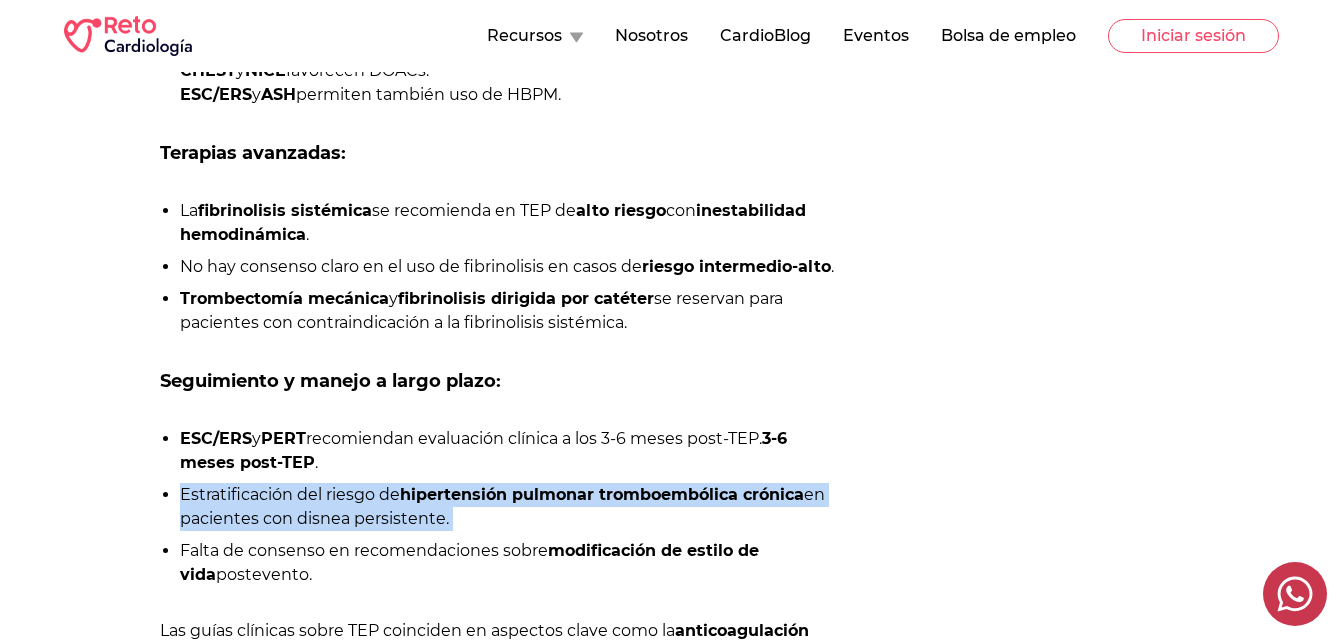 scroll, scrollTop: 2200, scrollLeft: 0, axis: vertical 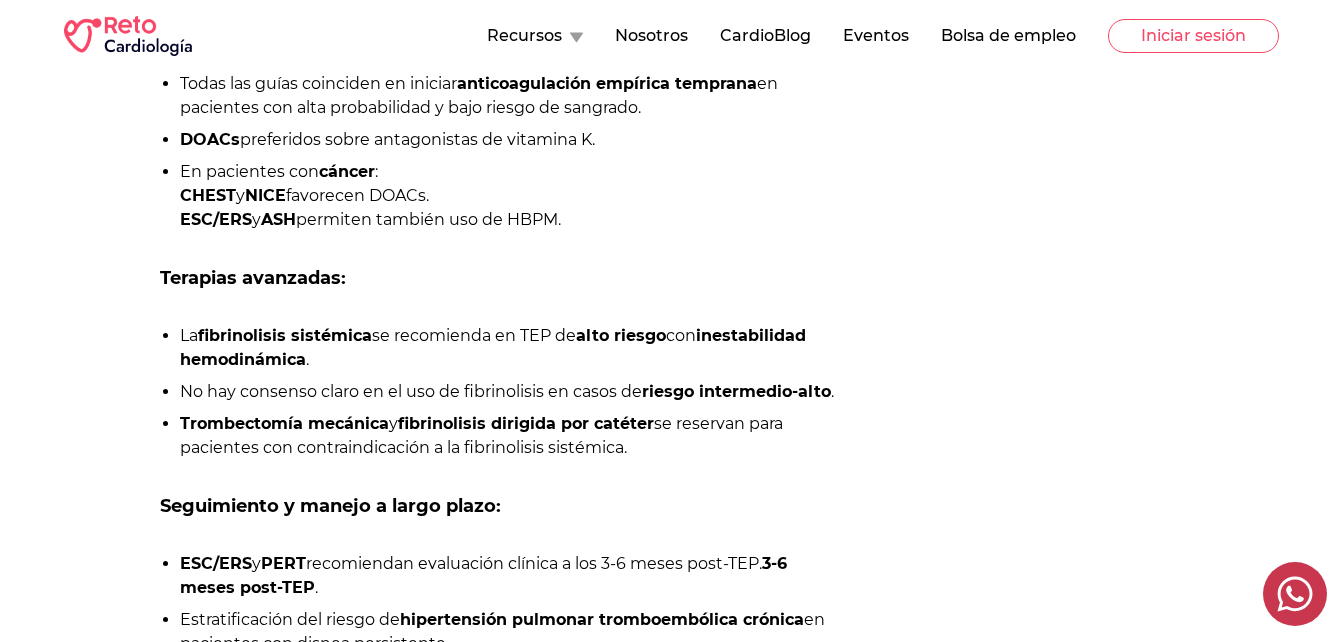 click on "La fibrinolisis sistémica se recomienda en TEP de alto riesgo con inestabilidad hemodinámica ." at bounding box center [511, 348] 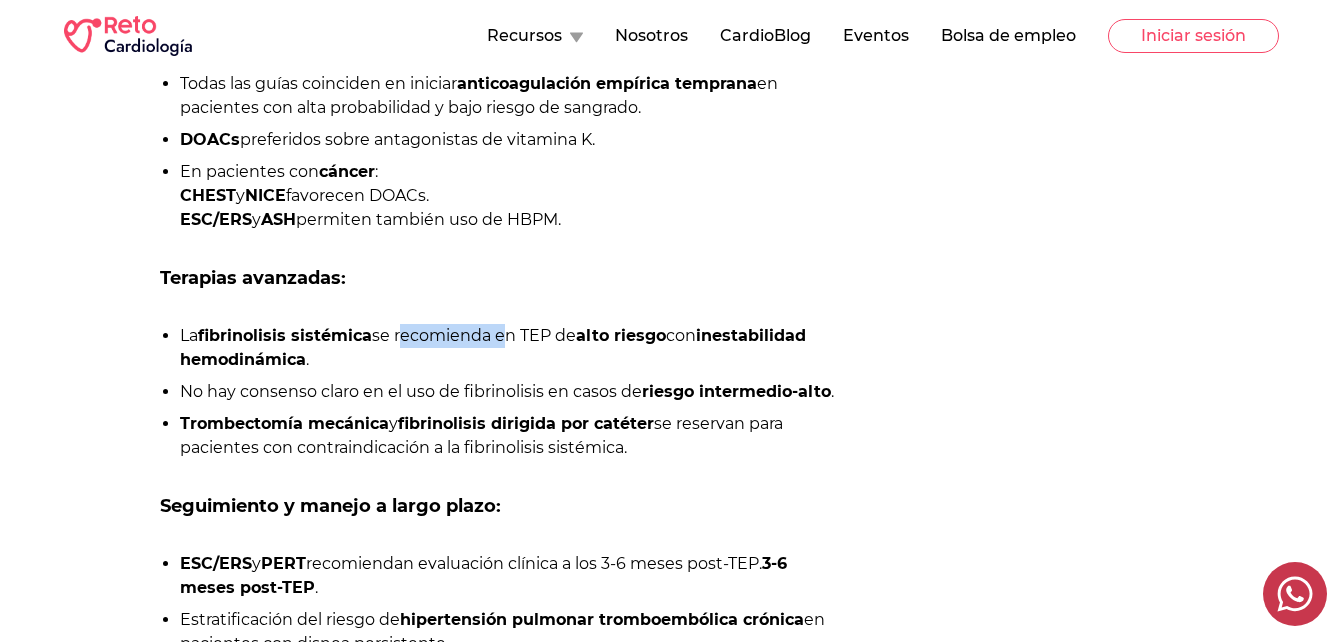 click on "La fibrinolisis sistémica se recomienda en TEP de alto riesgo con inestabilidad hemodinámica ." at bounding box center (511, 348) 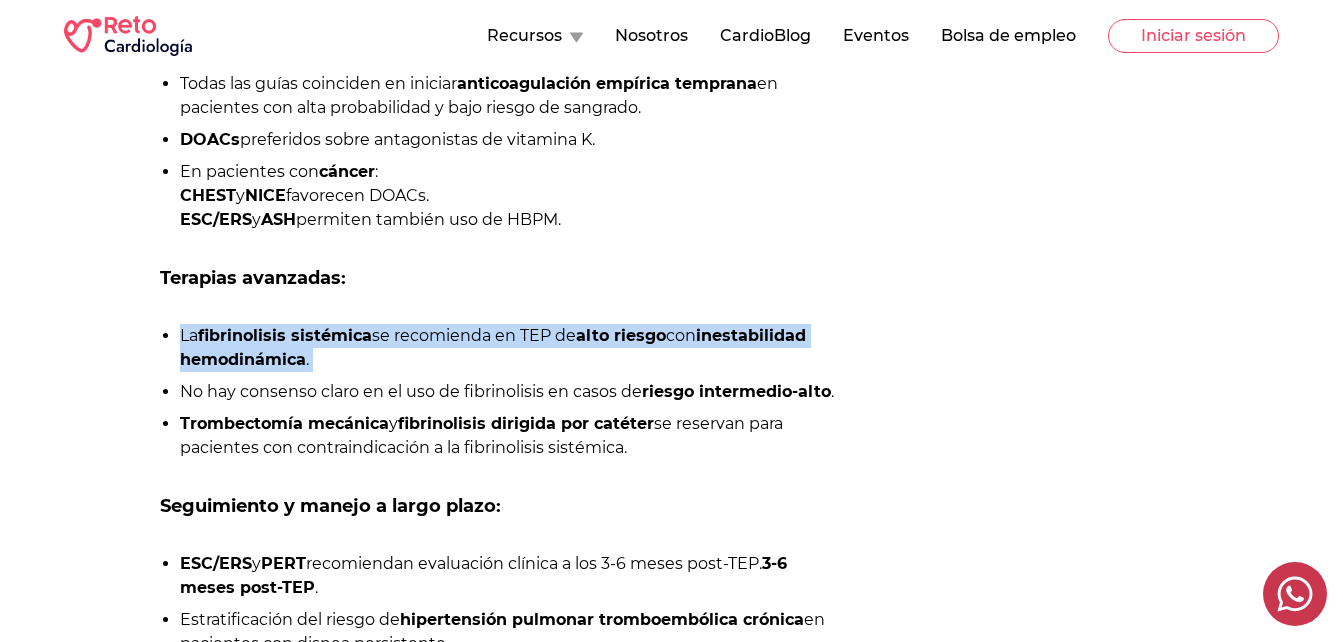click on "La fibrinolisis sistémica se recomienda en TEP de alto riesgo con inestabilidad hemodinámica ." at bounding box center (511, 348) 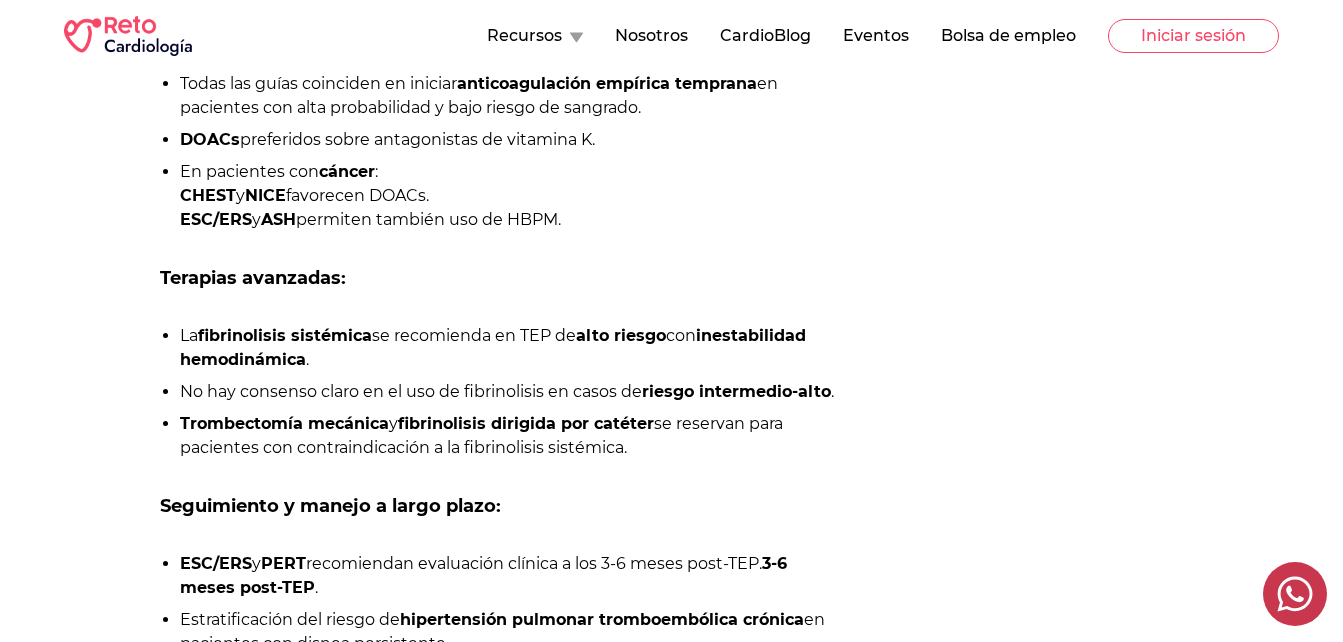 drag, startPoint x: 438, startPoint y: 362, endPoint x: 367, endPoint y: 440, distance: 105.47511 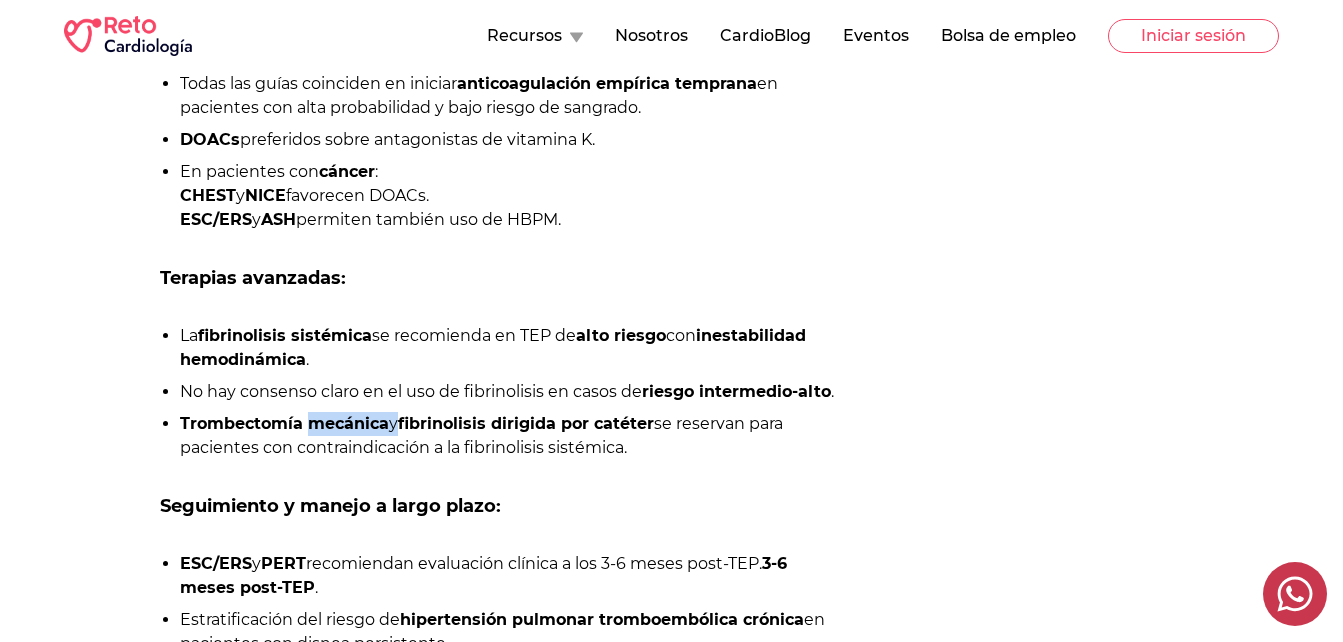 click on "Trombectomía mecánica" at bounding box center [284, 423] 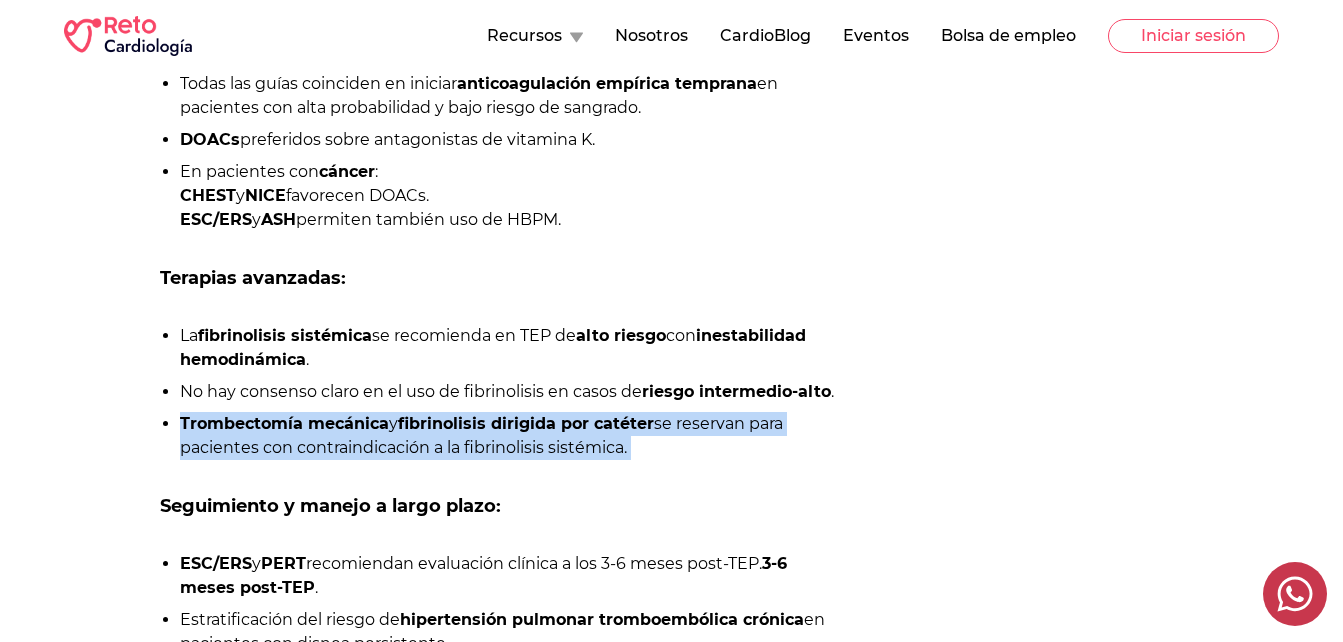 click on "Trombectomía mecánica" at bounding box center (284, 423) 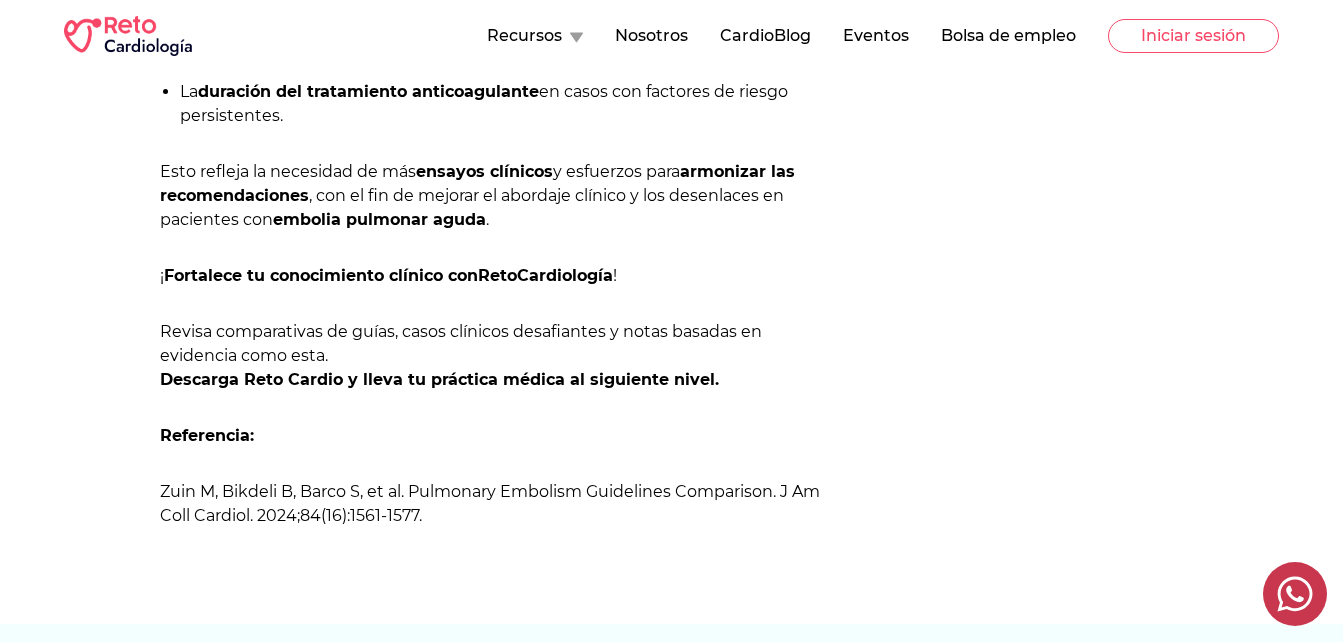 scroll, scrollTop: 3900, scrollLeft: 0, axis: vertical 